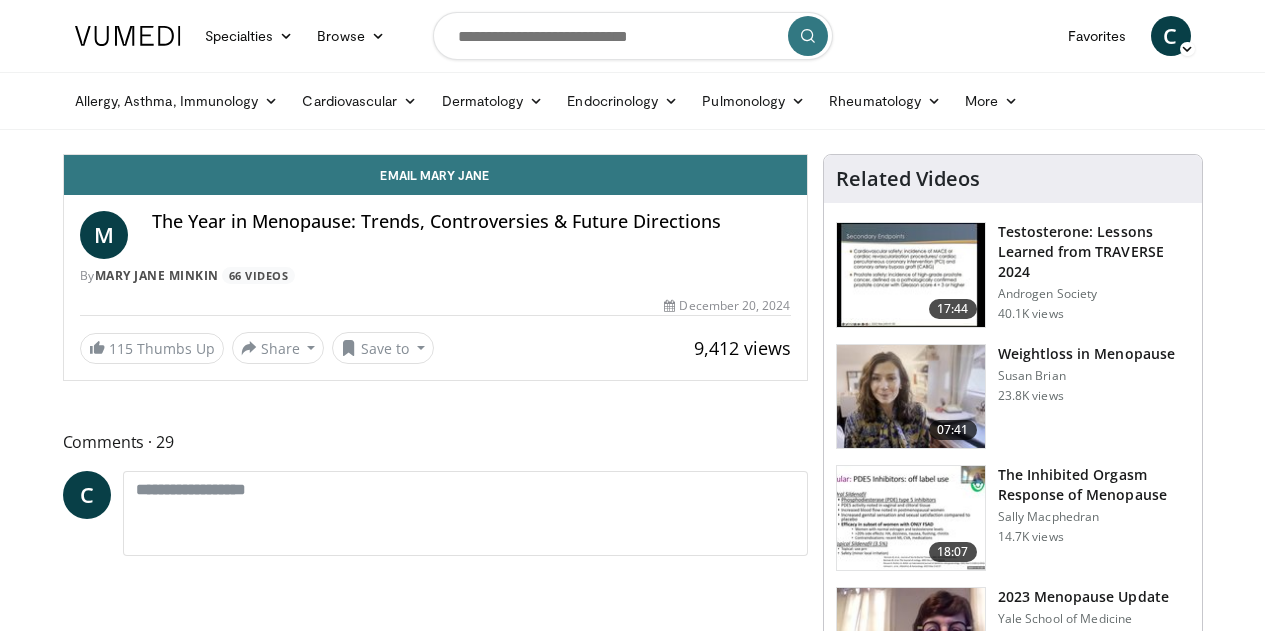 scroll, scrollTop: 0, scrollLeft: 0, axis: both 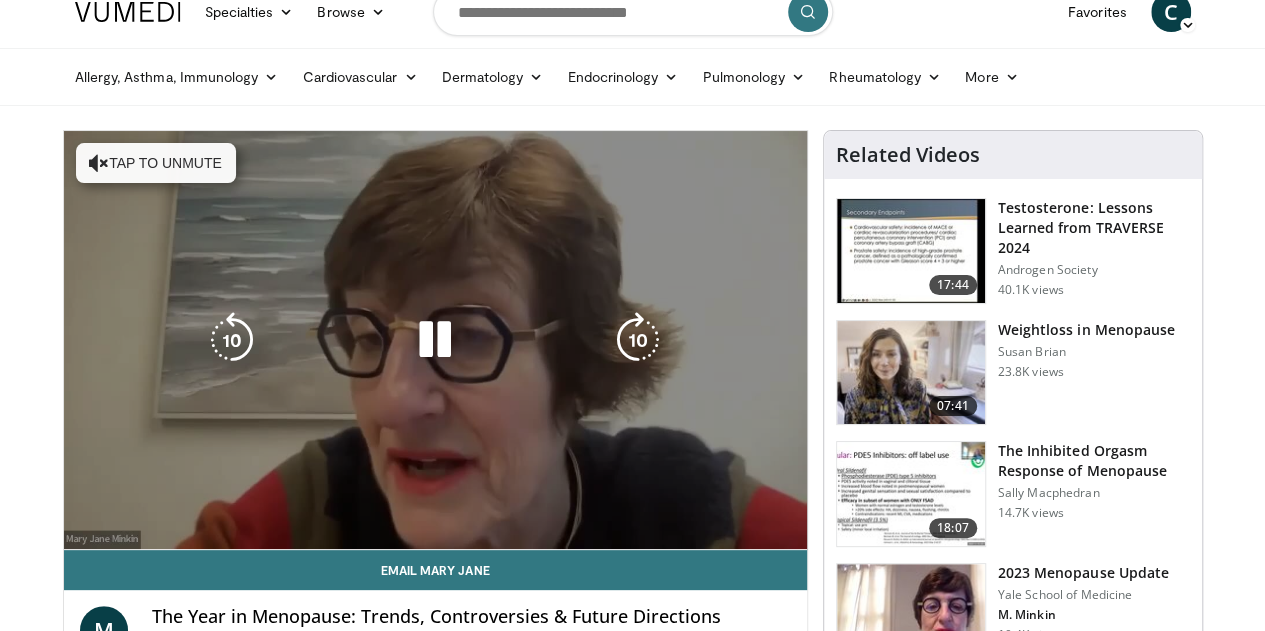 click on "10 seconds
Tap to unmute" at bounding box center [435, 340] 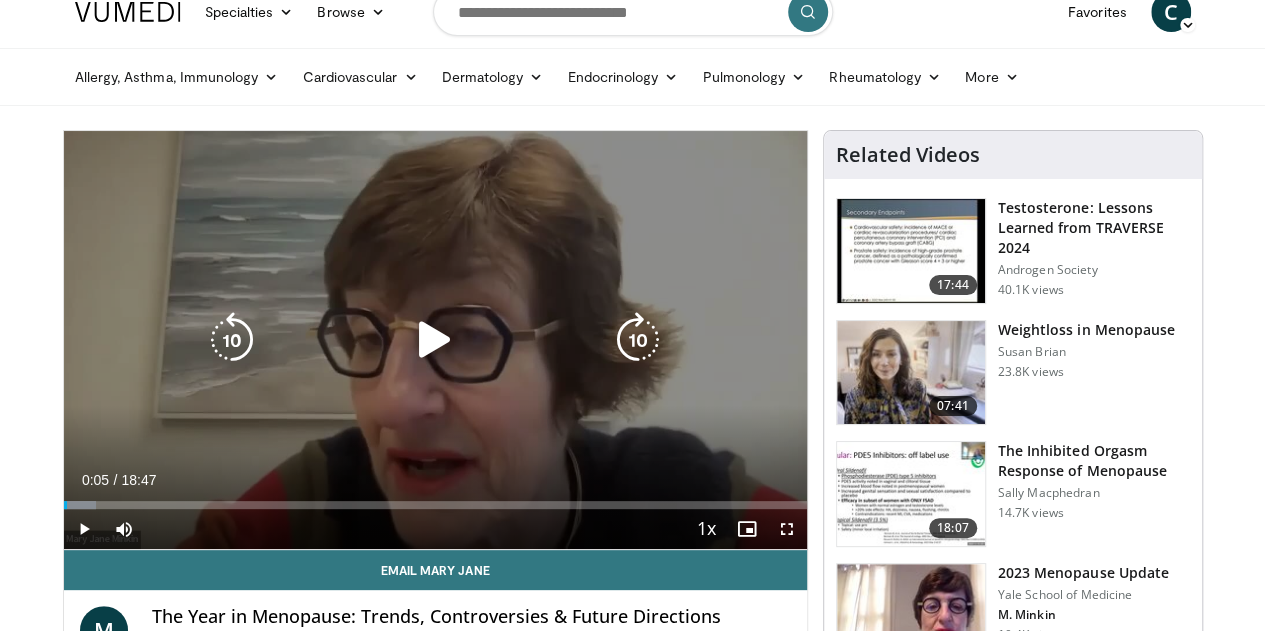 click at bounding box center [435, 340] 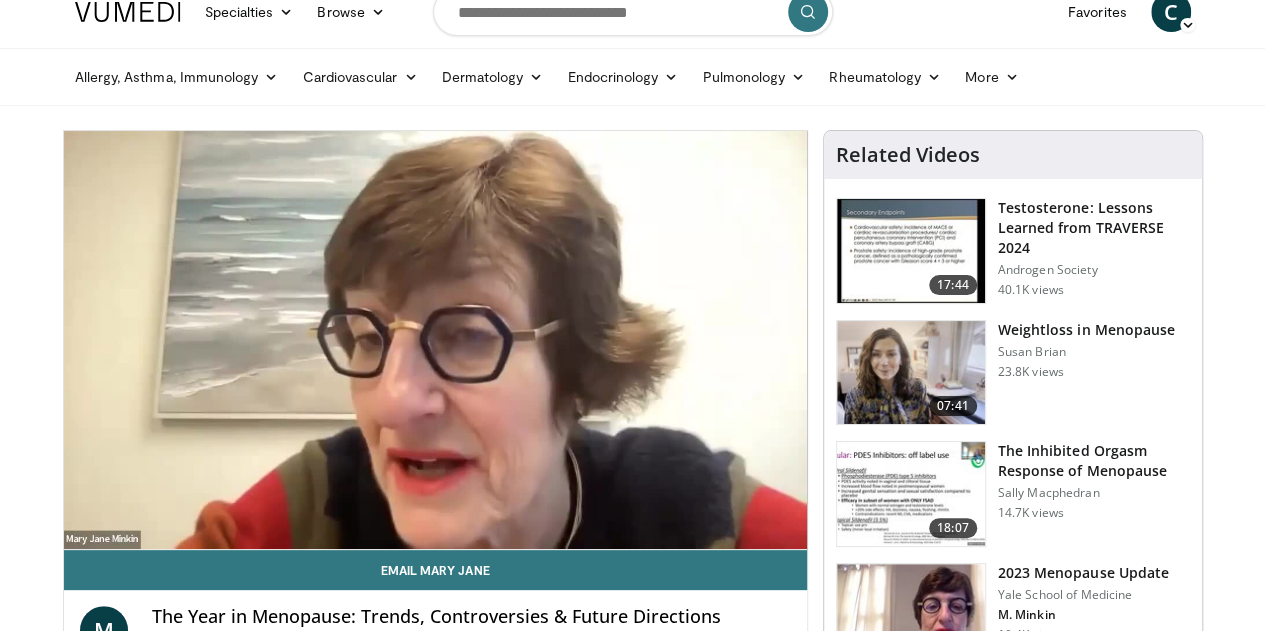 type 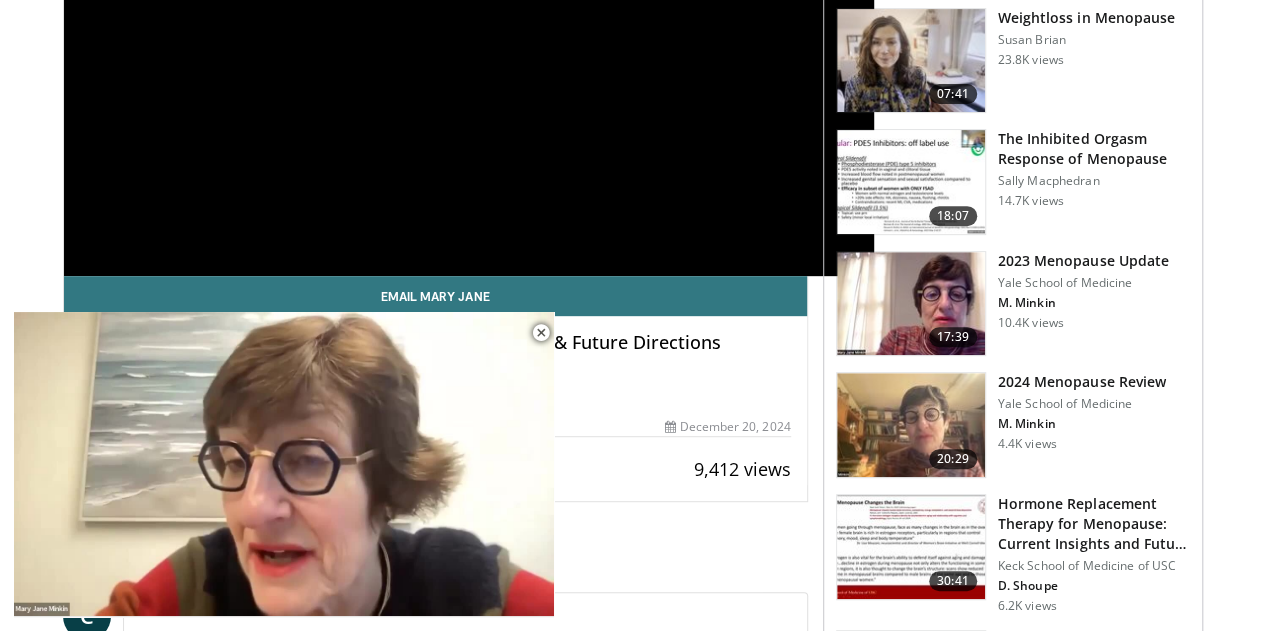 scroll, scrollTop: 340, scrollLeft: 0, axis: vertical 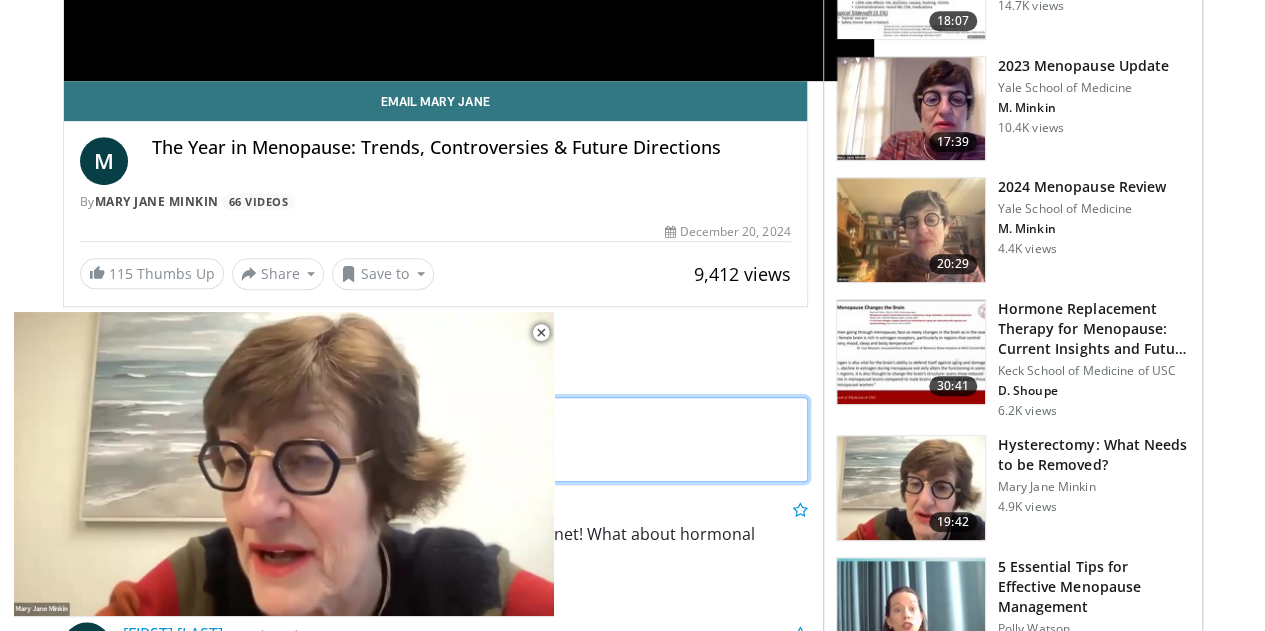 click at bounding box center [465, 439] 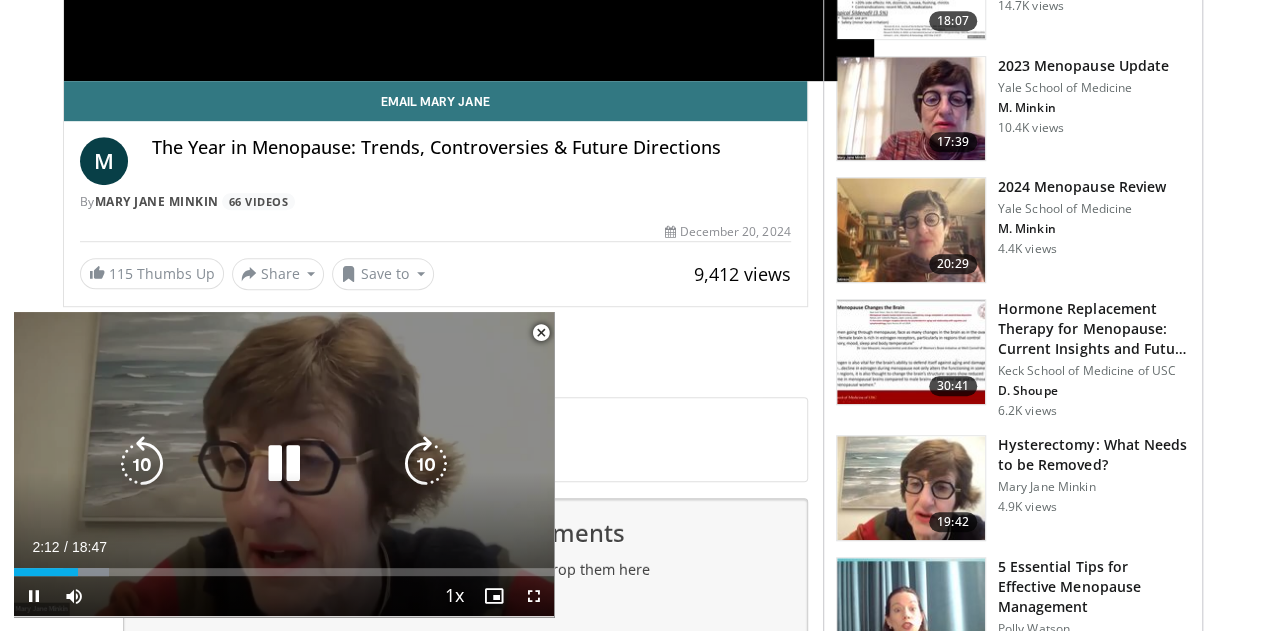 click on "10 seconds
Tap to unmute" at bounding box center (284, 464) 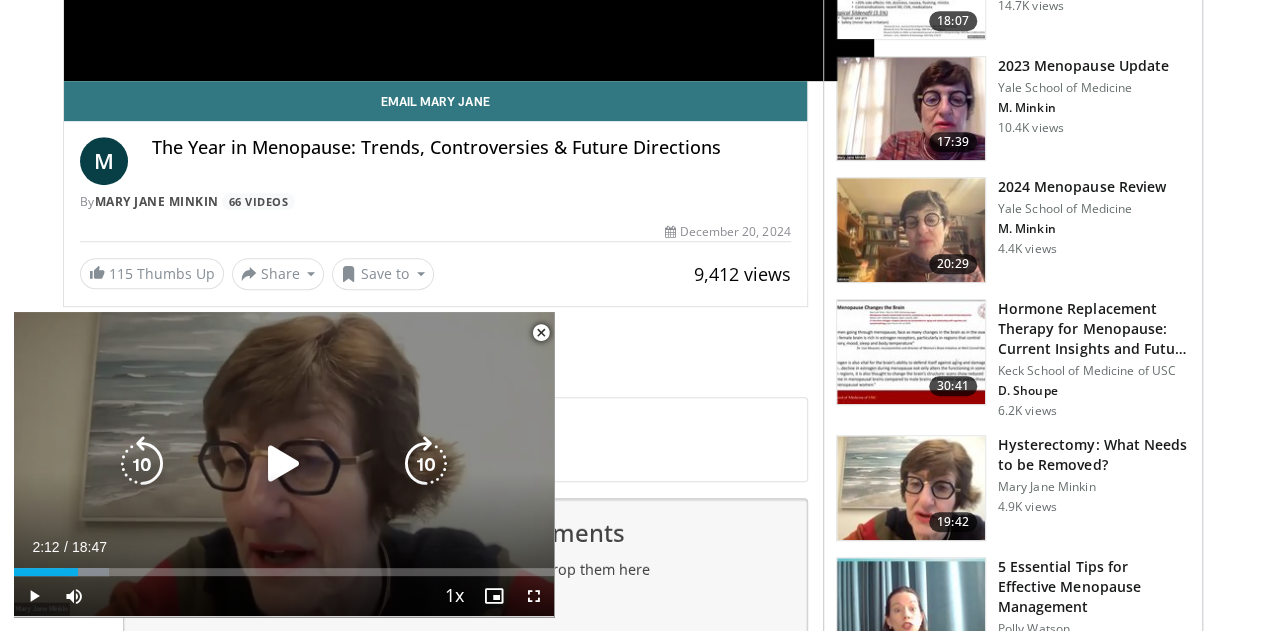 drag, startPoint x: 310, startPoint y: 349, endPoint x: 318, endPoint y: 317, distance: 32.984844 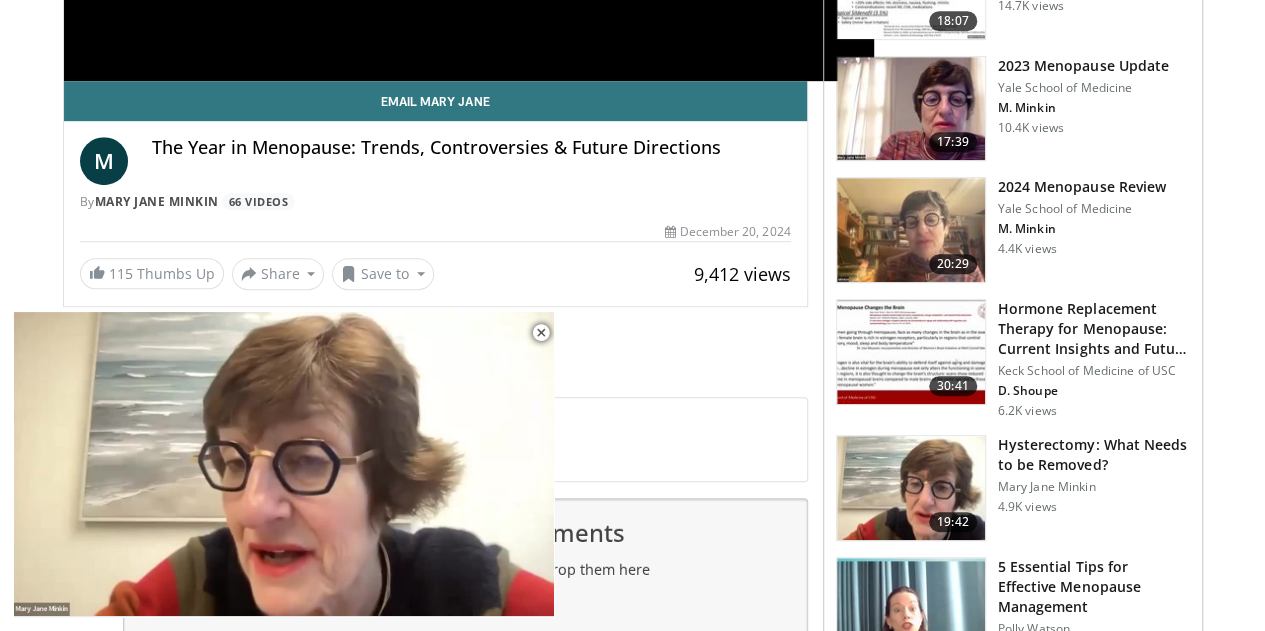 click on "10 seconds
Tap to unmute" at bounding box center [284, 464] 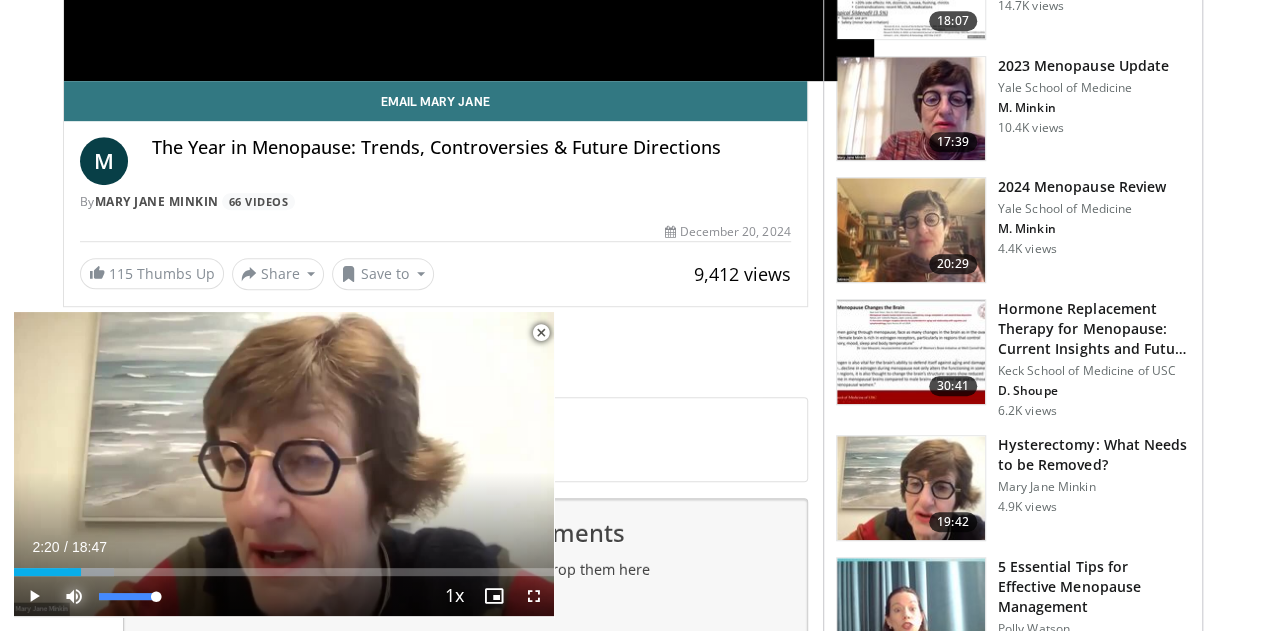click at bounding box center [74, 596] 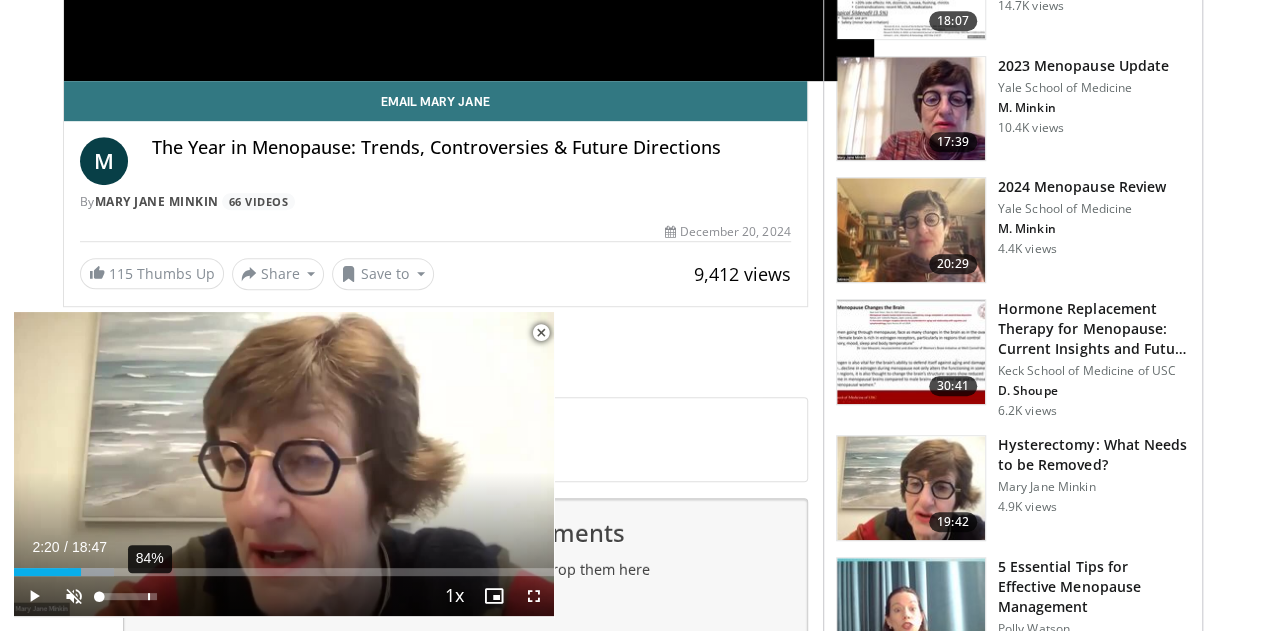click on "84%" at bounding box center [128, 596] 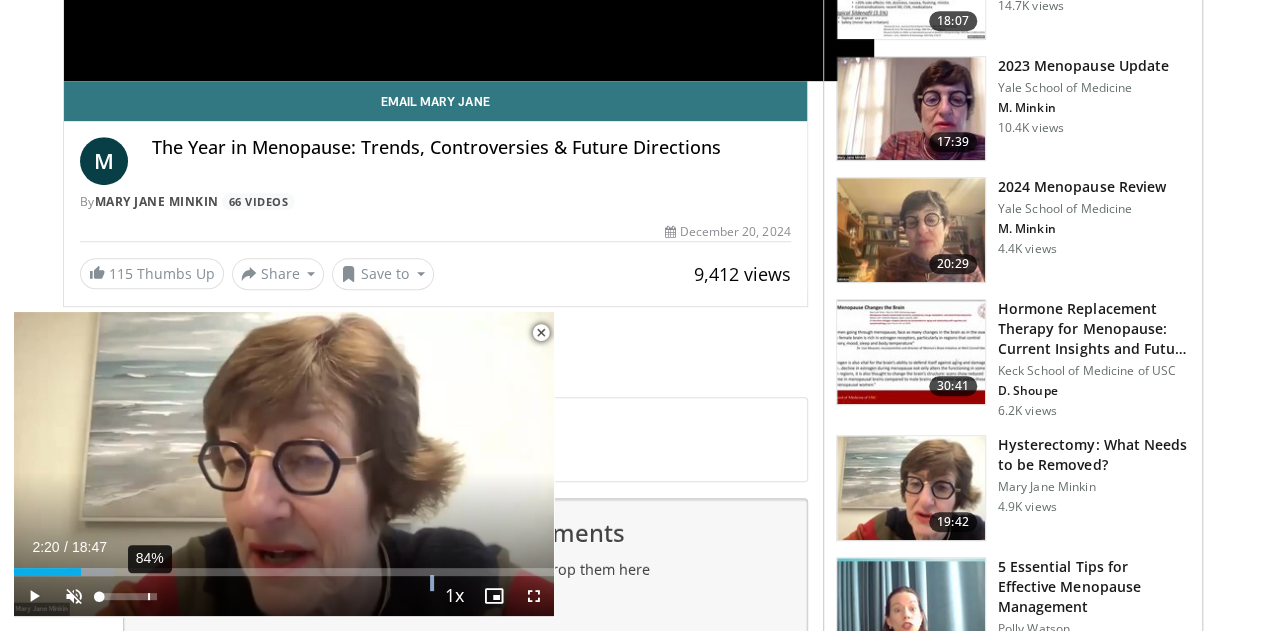 click on "84%" at bounding box center [128, 596] 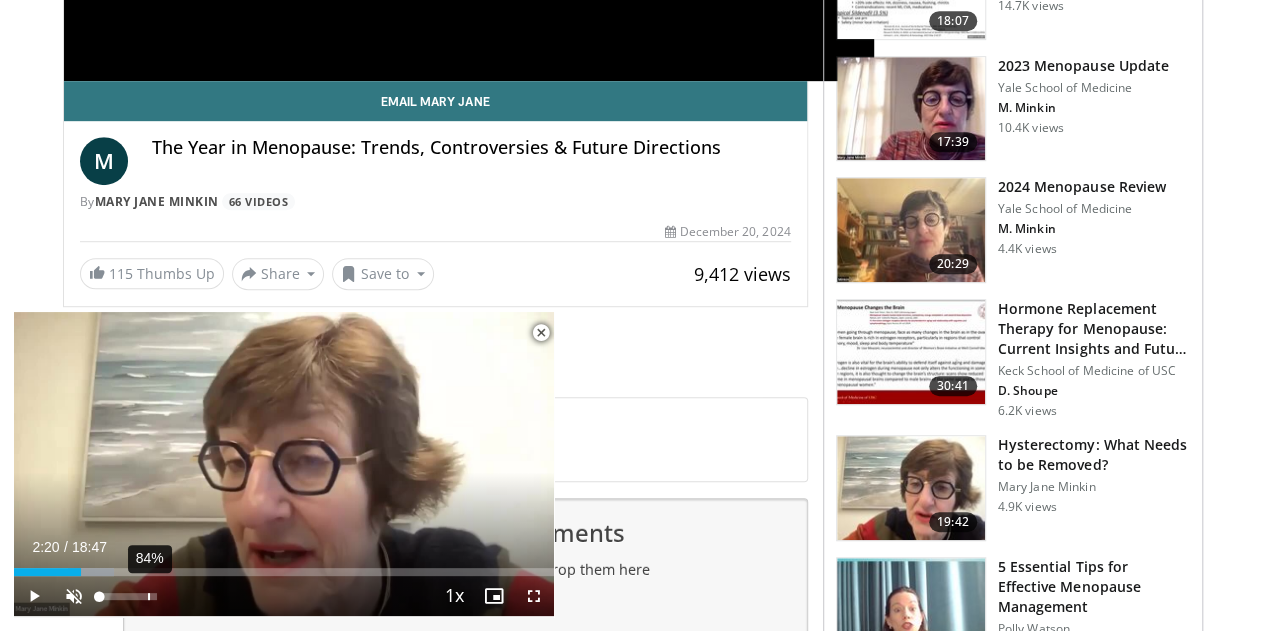click on "84%" at bounding box center (128, 596) 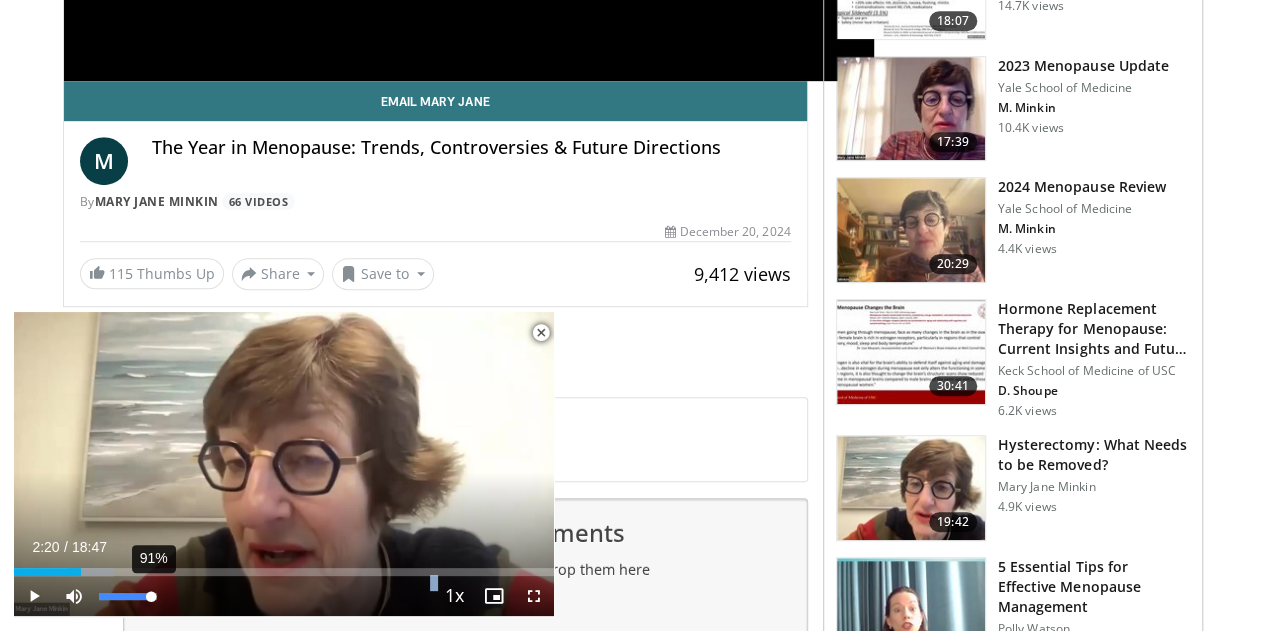 click on "91%" at bounding box center [128, 596] 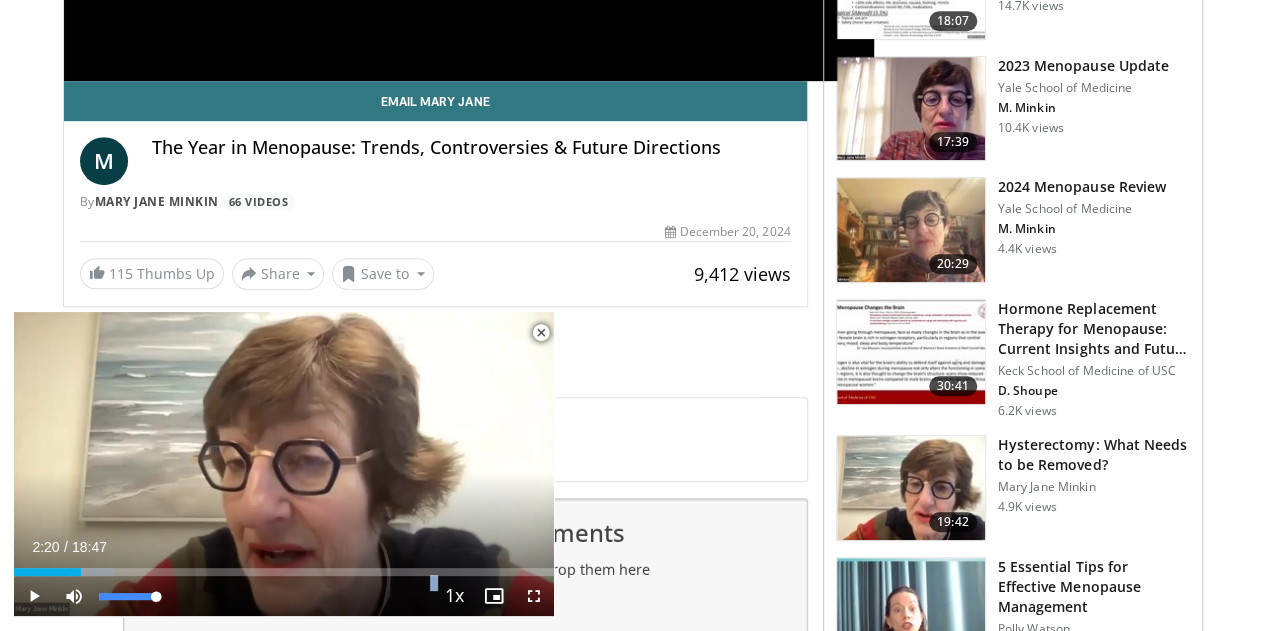 drag, startPoint x: 151, startPoint y: 597, endPoint x: 171, endPoint y: 597, distance: 20 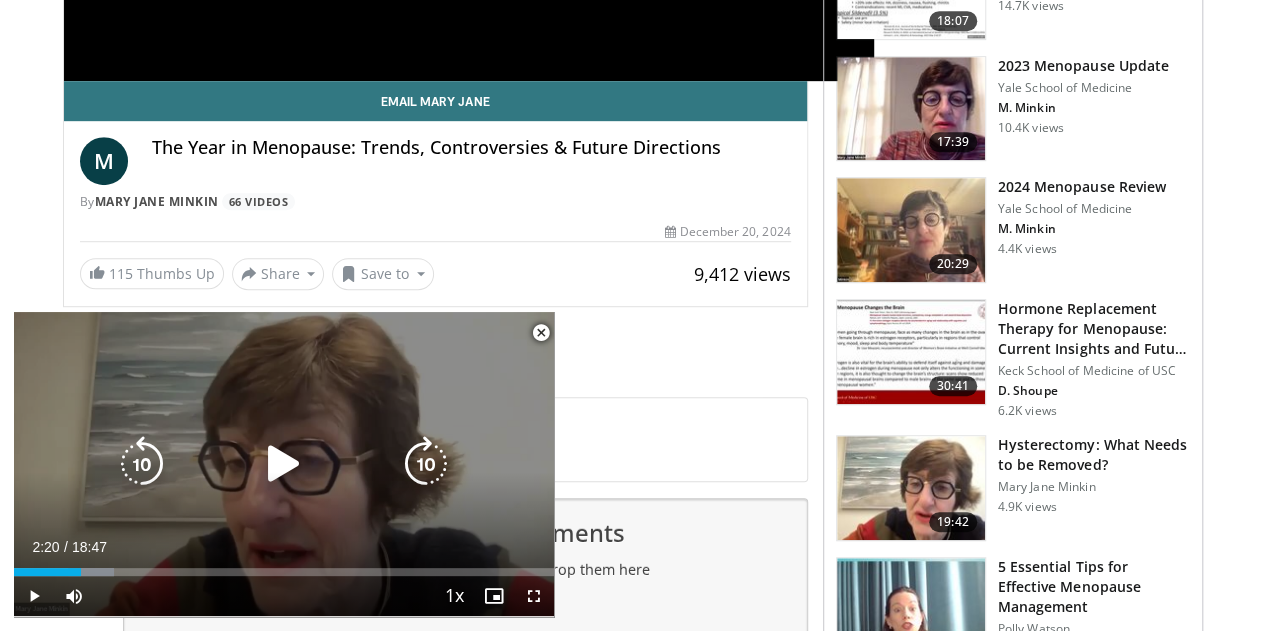 click on "10 seconds
Tap to unmute" at bounding box center (284, 464) 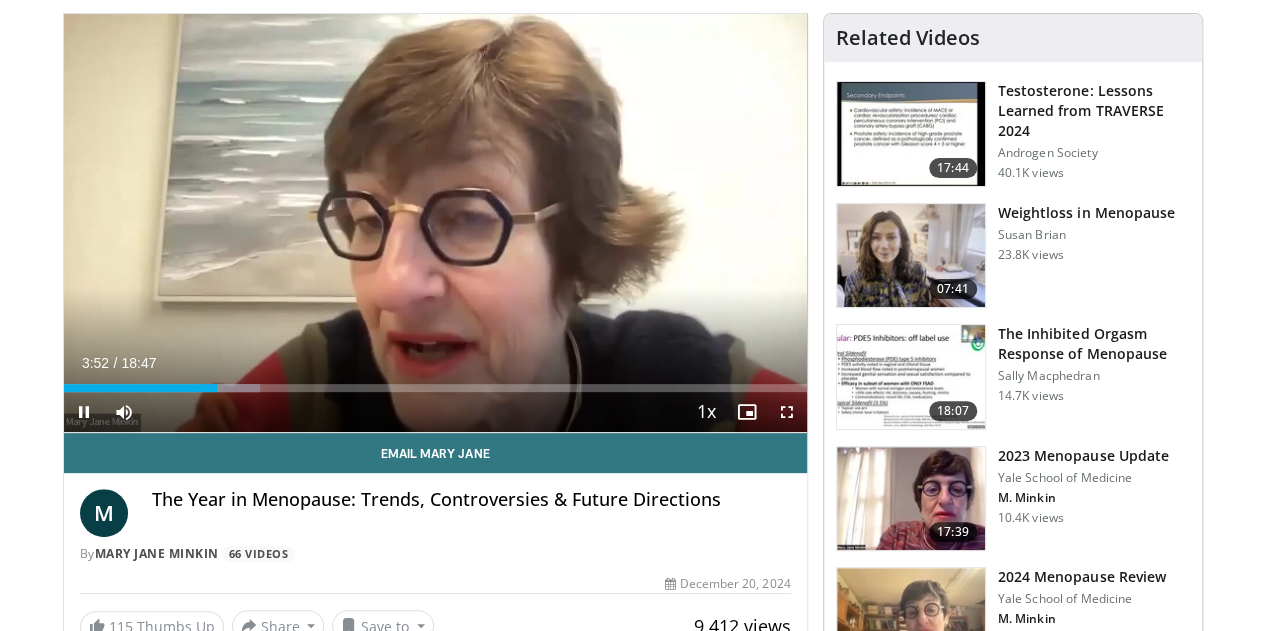 scroll, scrollTop: 140, scrollLeft: 0, axis: vertical 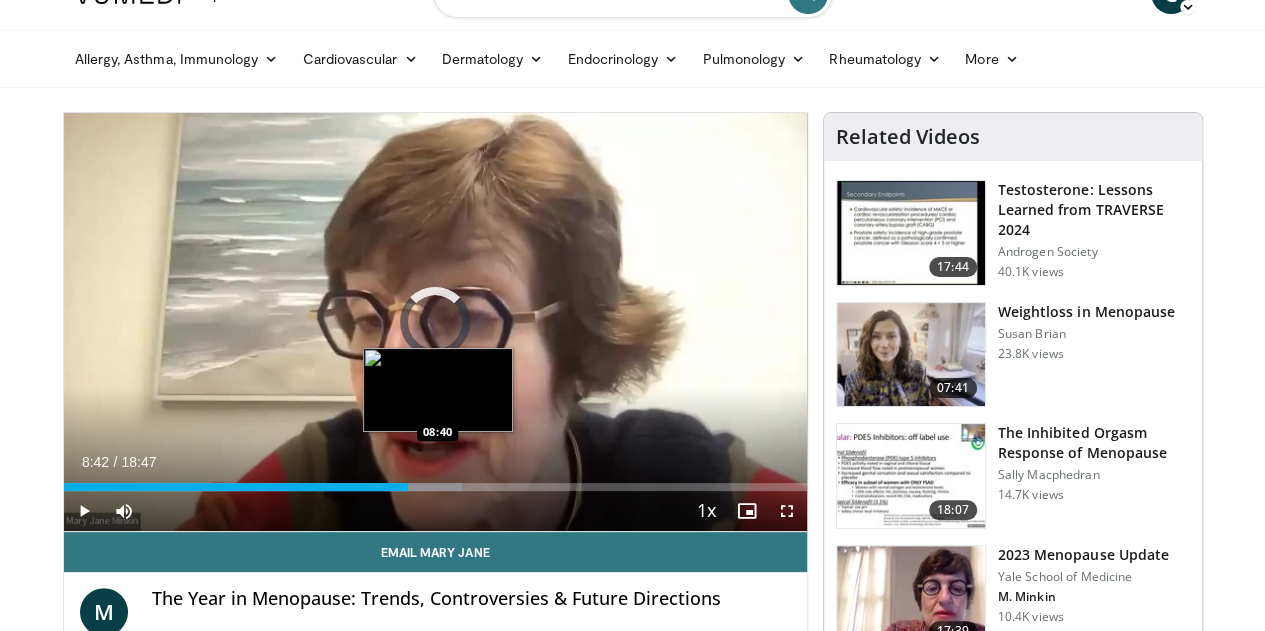click on "09:03" at bounding box center (236, 487) 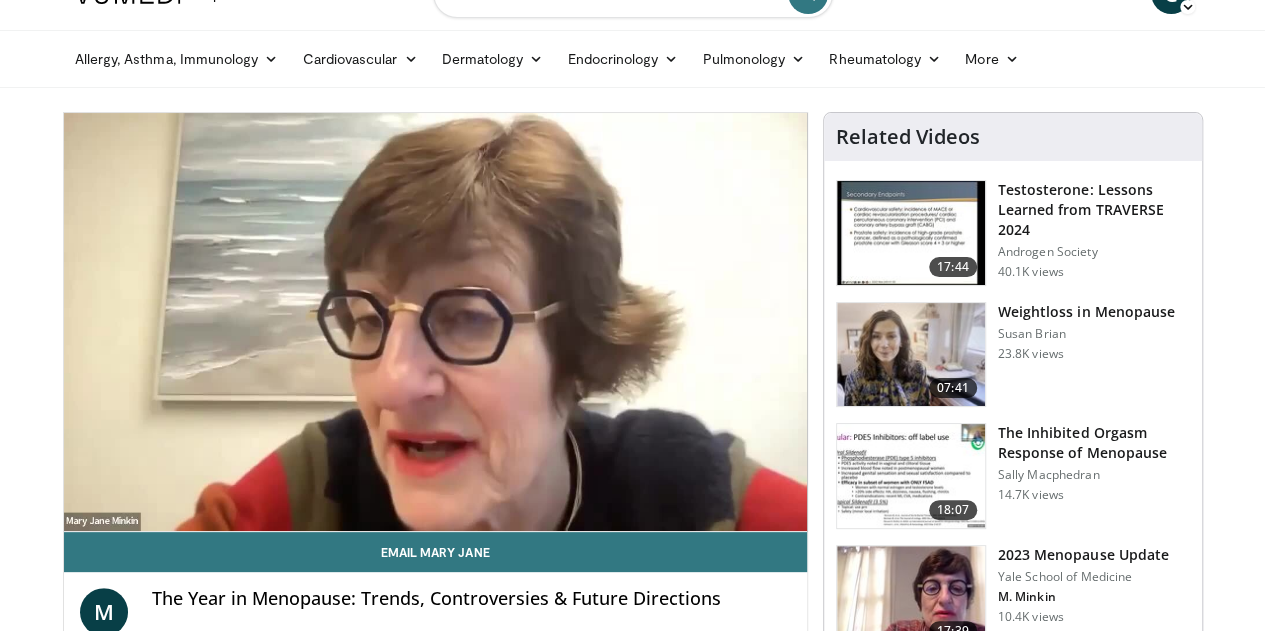 click on "10 seconds
Tap to unmute" at bounding box center (435, 322) 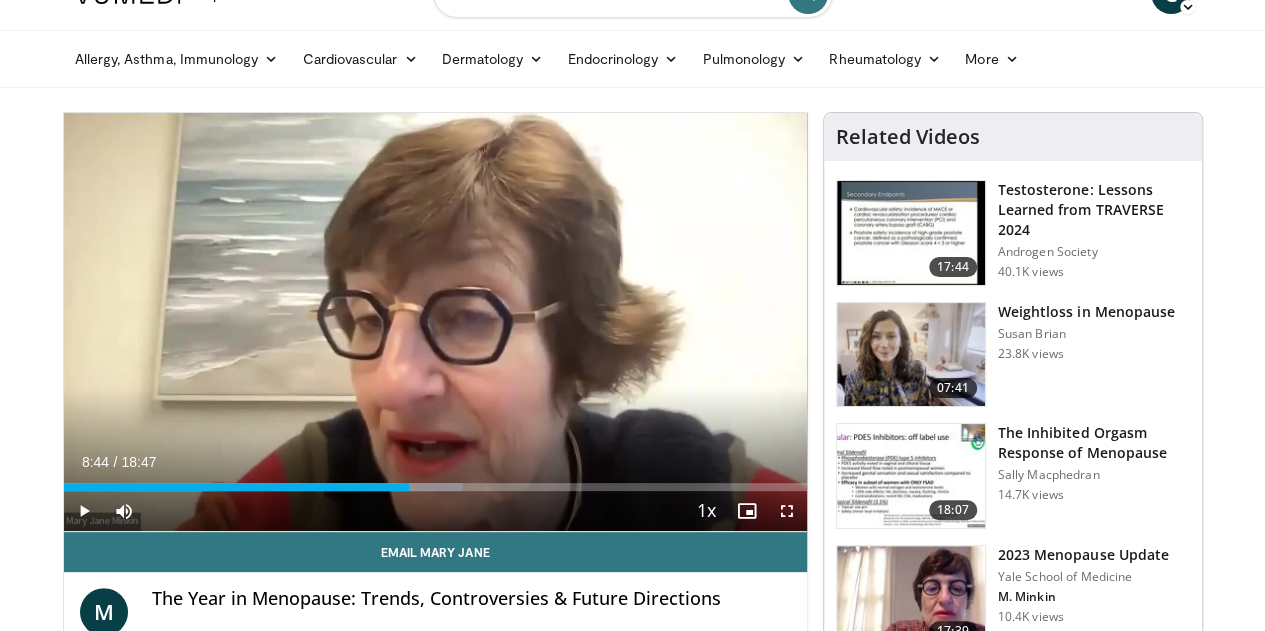 click on "Current Time  8:44 / Duration  18:47" at bounding box center [435, 462] 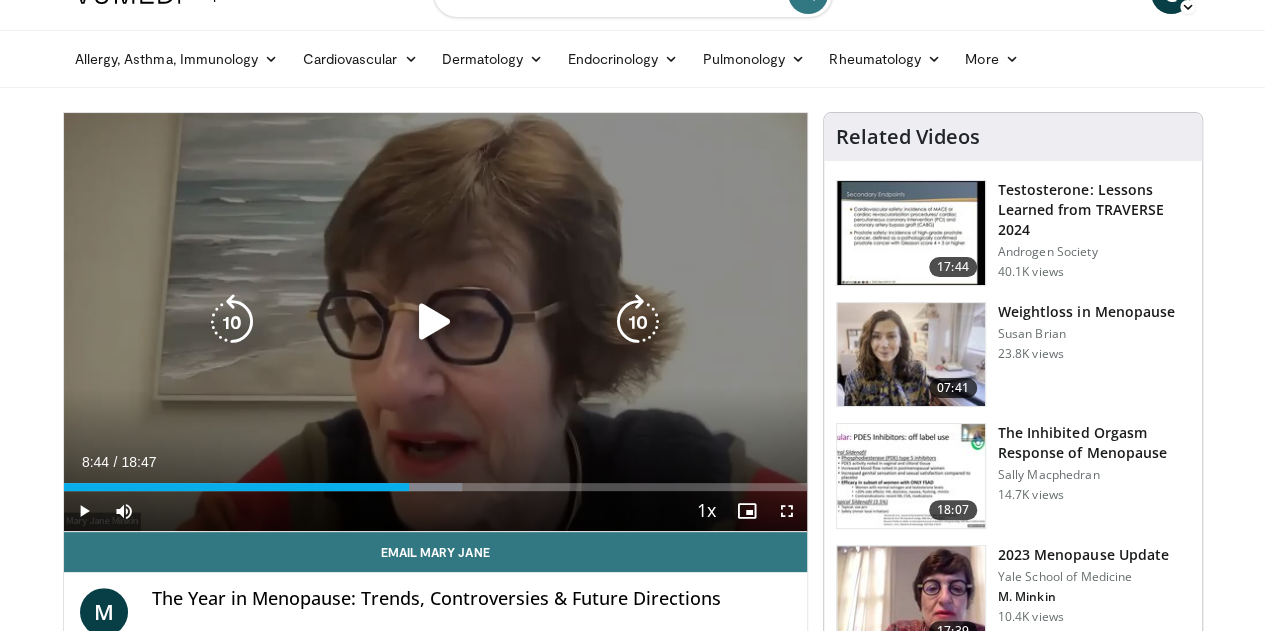 click at bounding box center [435, 322] 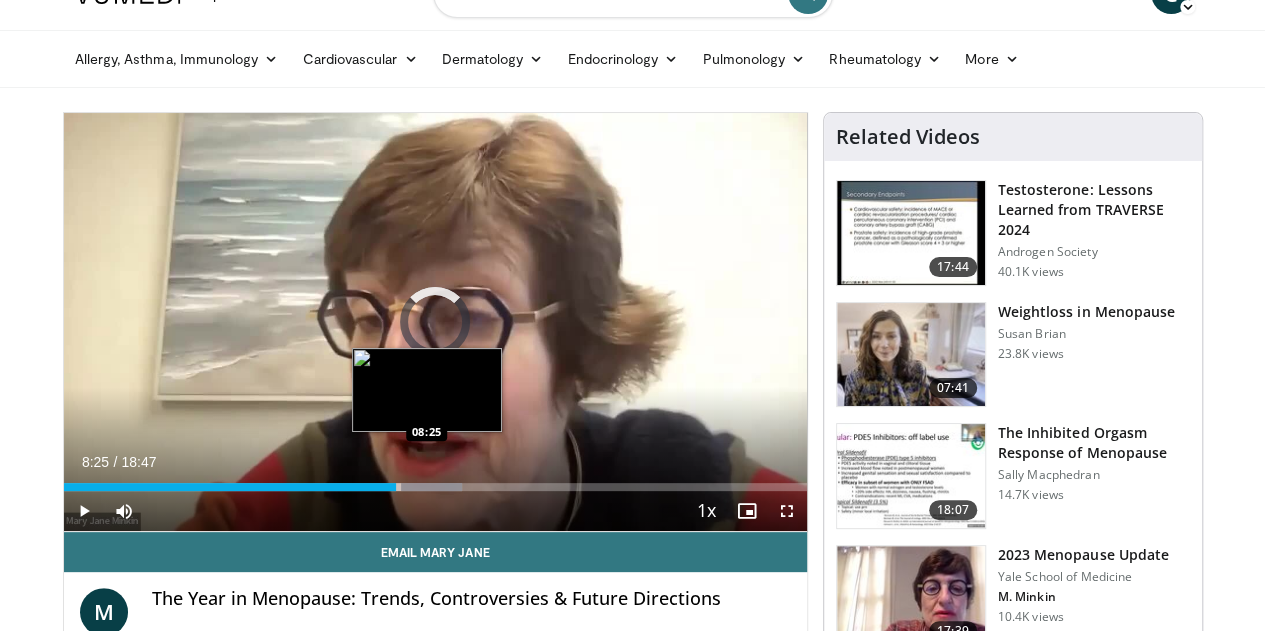 click on "08:25" at bounding box center (230, 487) 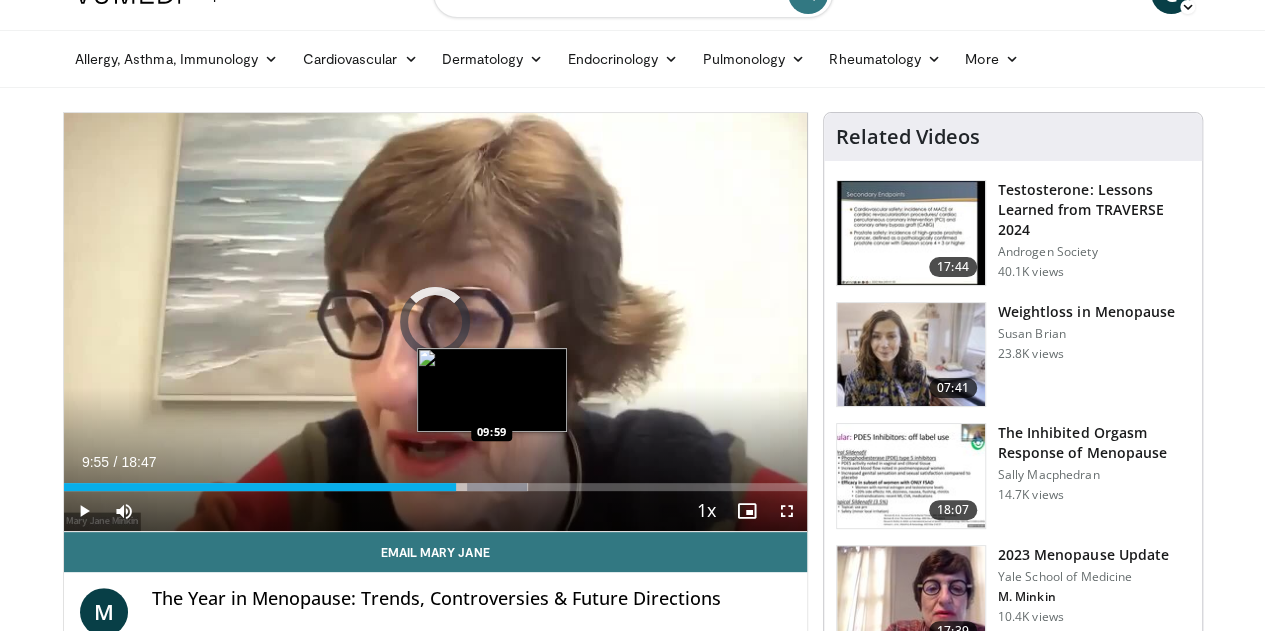 click on "Loaded :  62.45% 09:55 09:59" at bounding box center [435, 487] 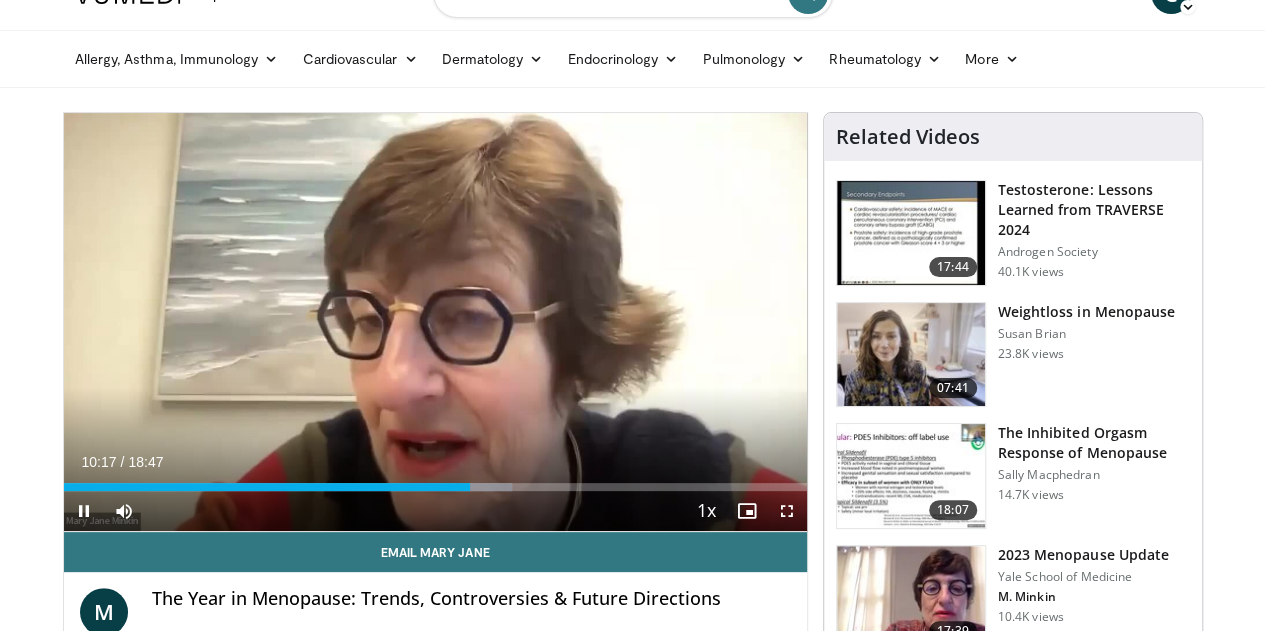 click on "10 seconds
Tap to unmute" at bounding box center [435, 322] 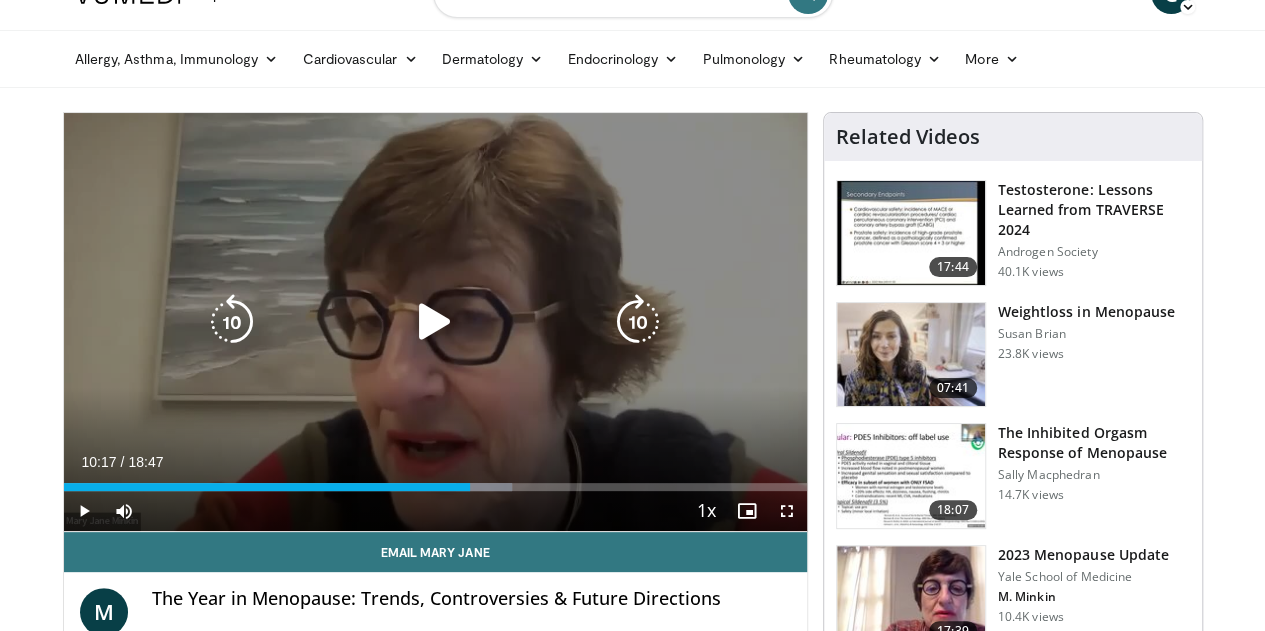 click at bounding box center [435, 322] 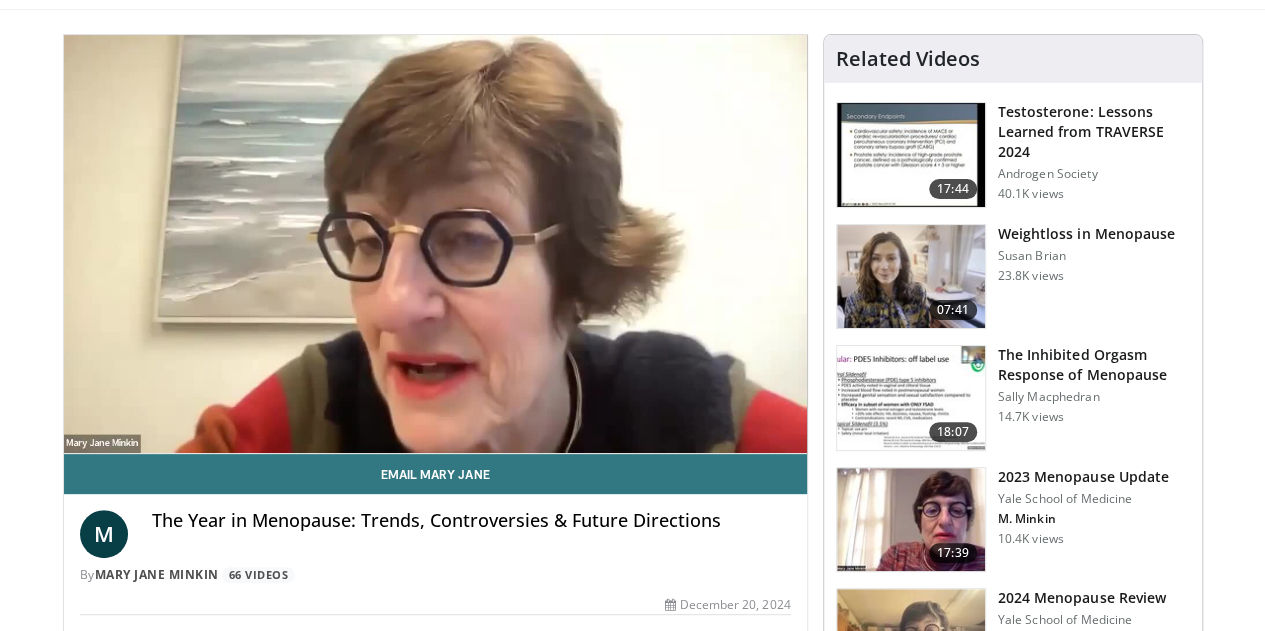scroll, scrollTop: 0, scrollLeft: 0, axis: both 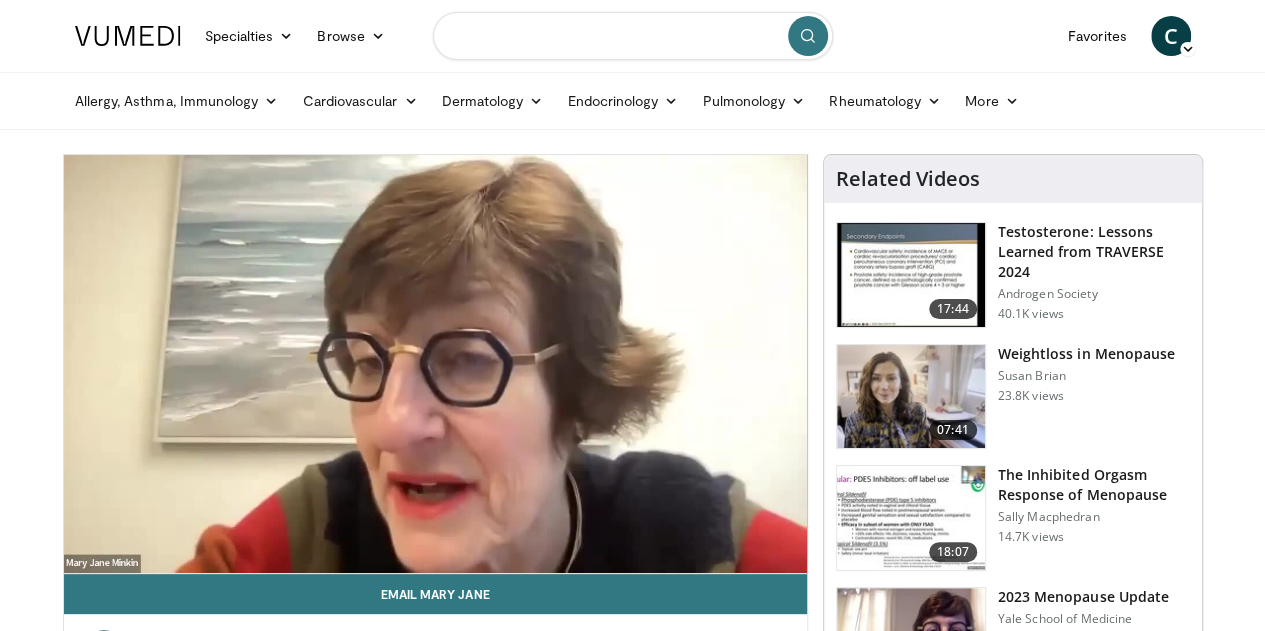click at bounding box center [633, 36] 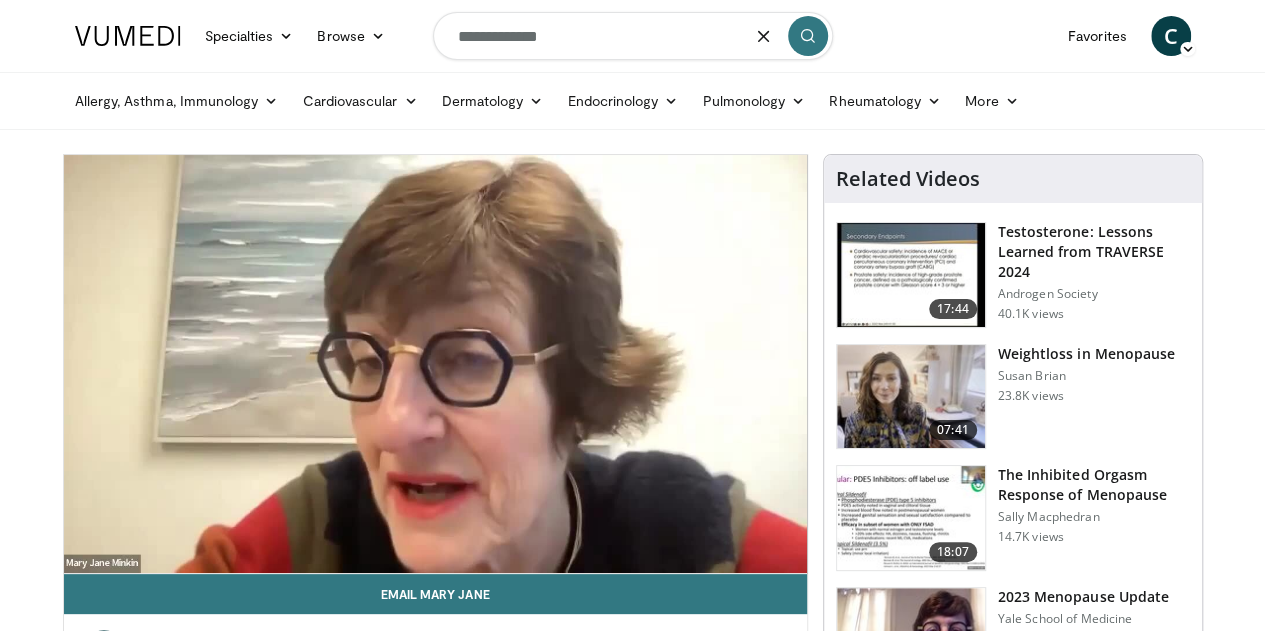 type on "**********" 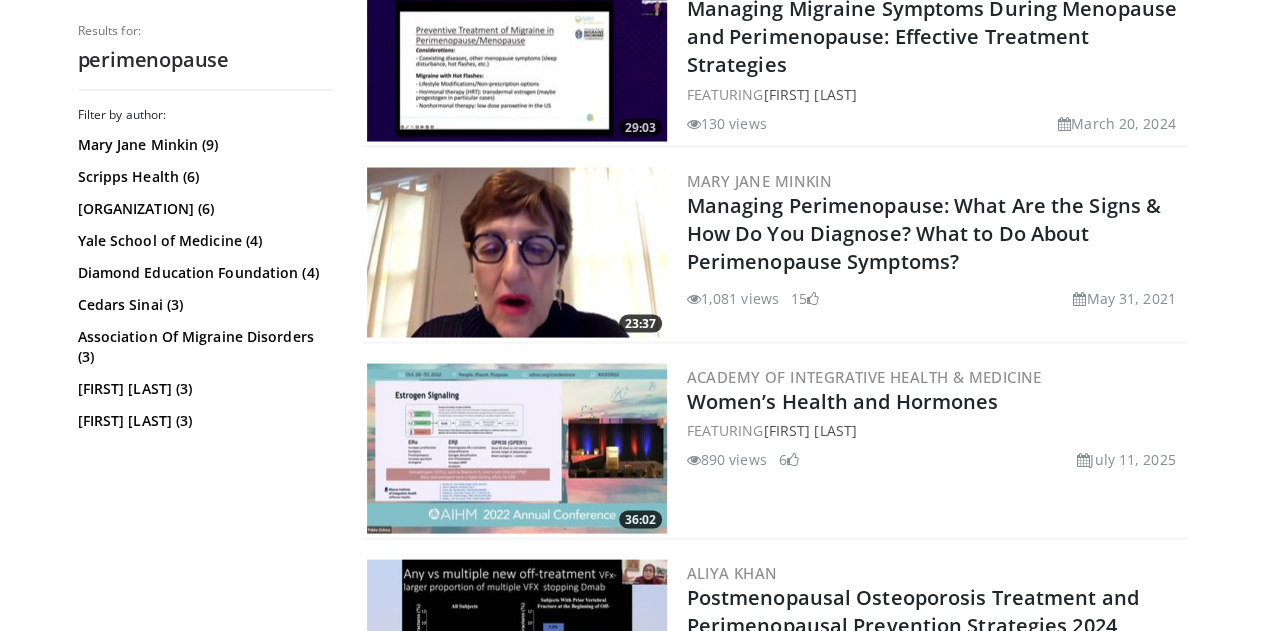 scroll, scrollTop: 1824, scrollLeft: 0, axis: vertical 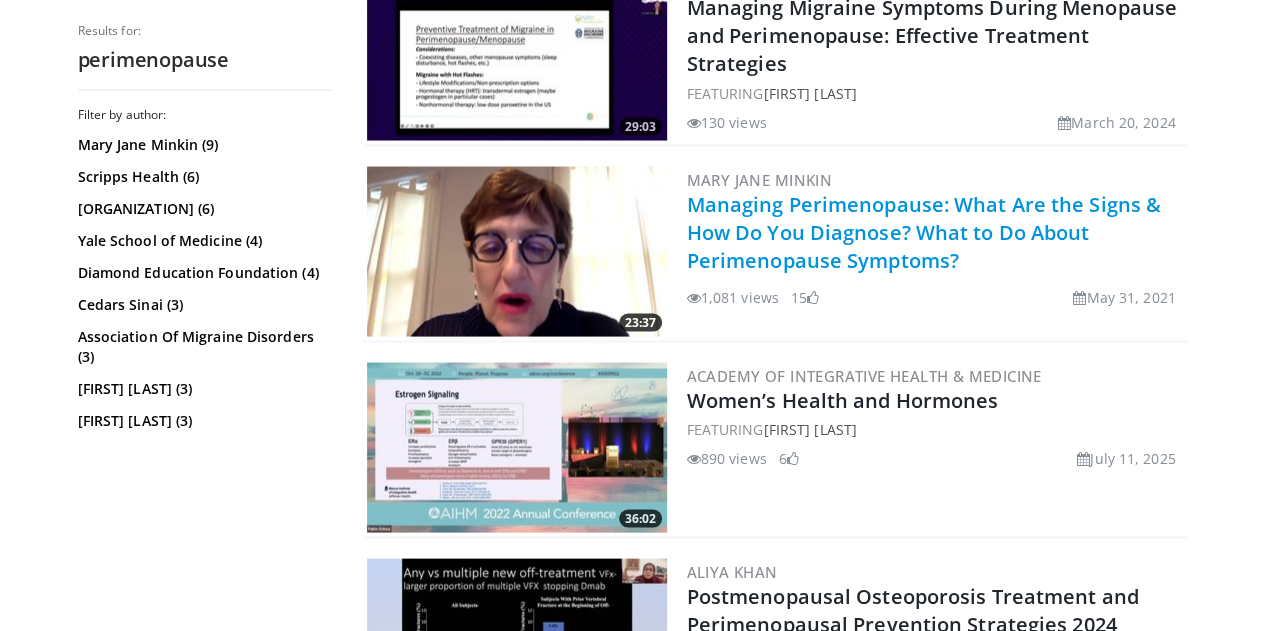 click on "Managing Perimenopause: What Are the Signs & How Do You Diagnose? What to Do About Perimenopause Symptoms?" at bounding box center (924, 231) 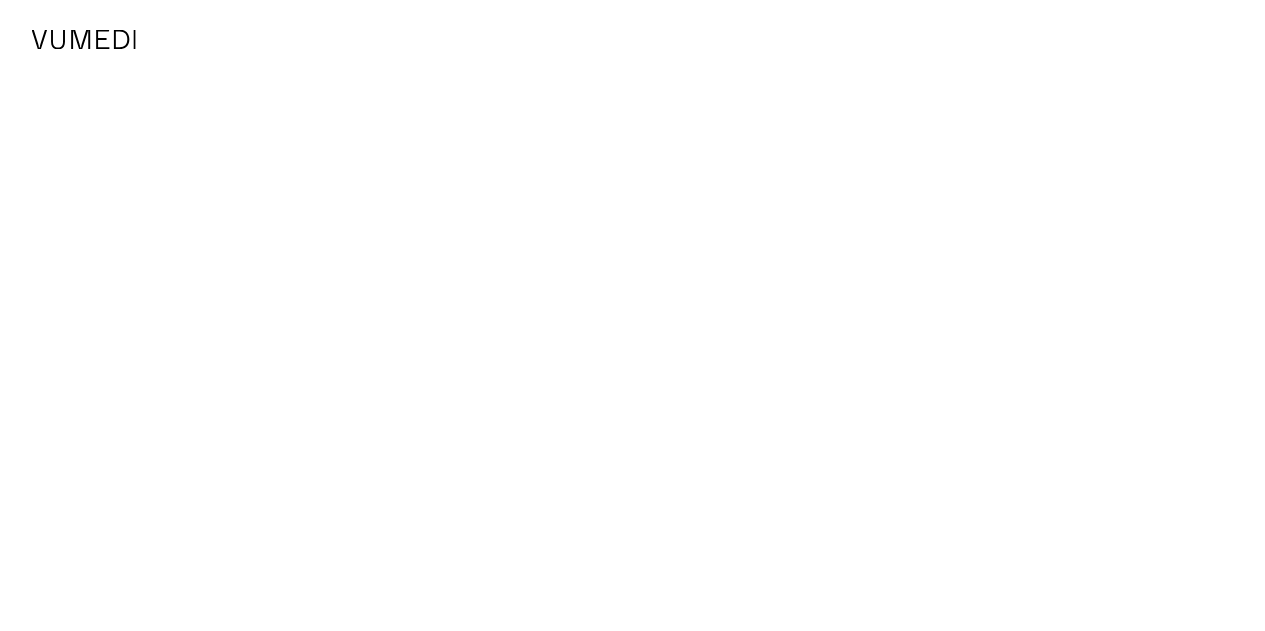 scroll, scrollTop: 0, scrollLeft: 0, axis: both 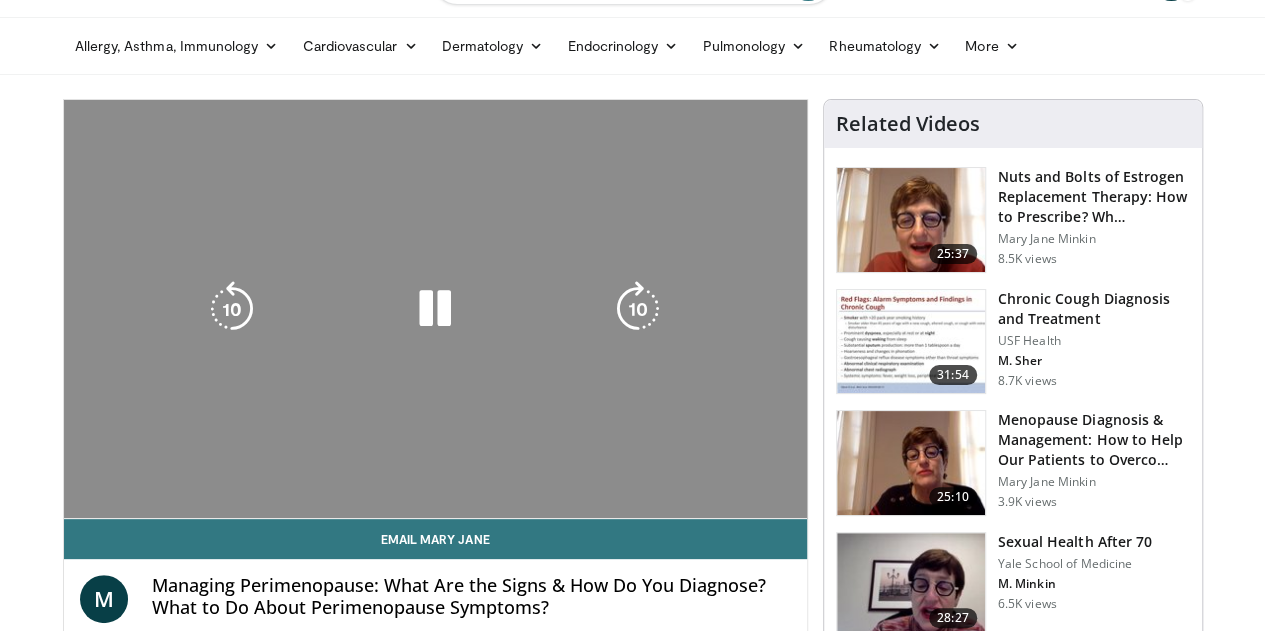 click on "10 seconds
Tap to unmute" at bounding box center (435, 309) 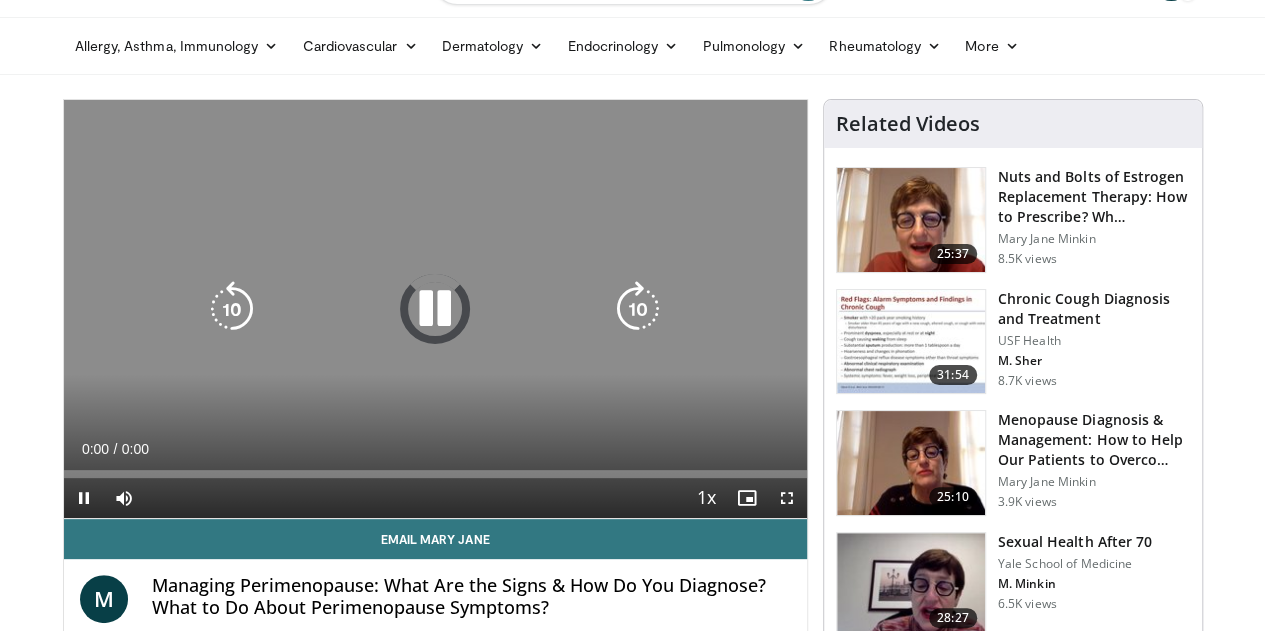 scroll, scrollTop: 0, scrollLeft: 0, axis: both 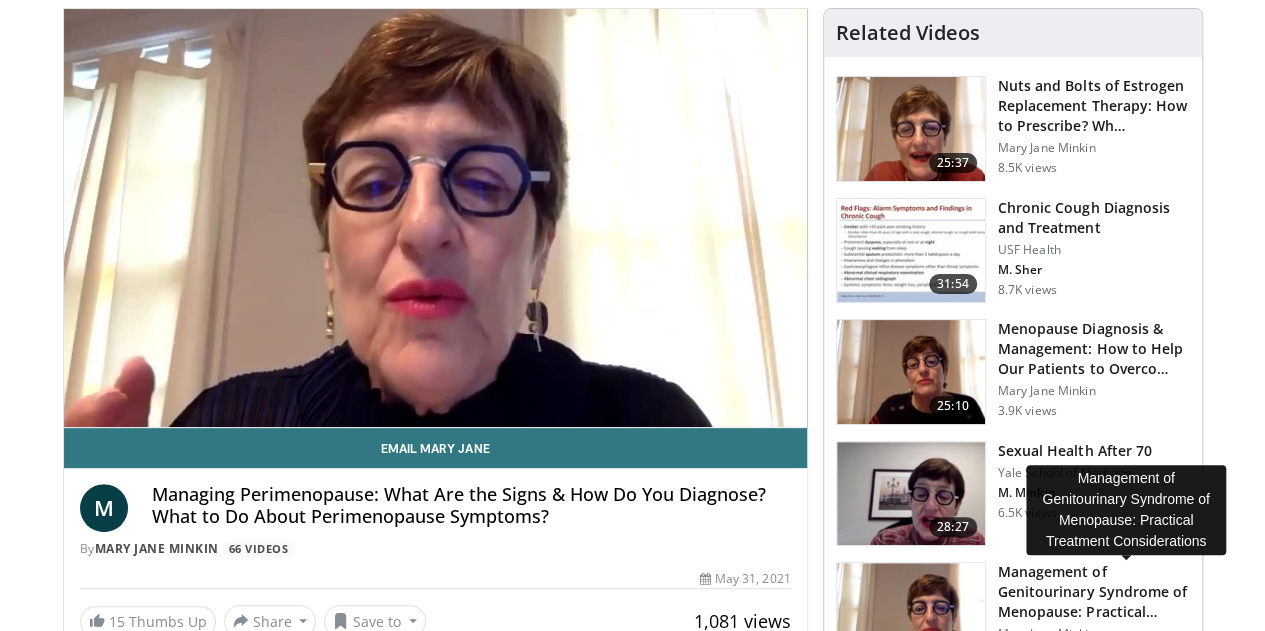 click on "10 seconds
Tap to unmute" at bounding box center (435, 218) 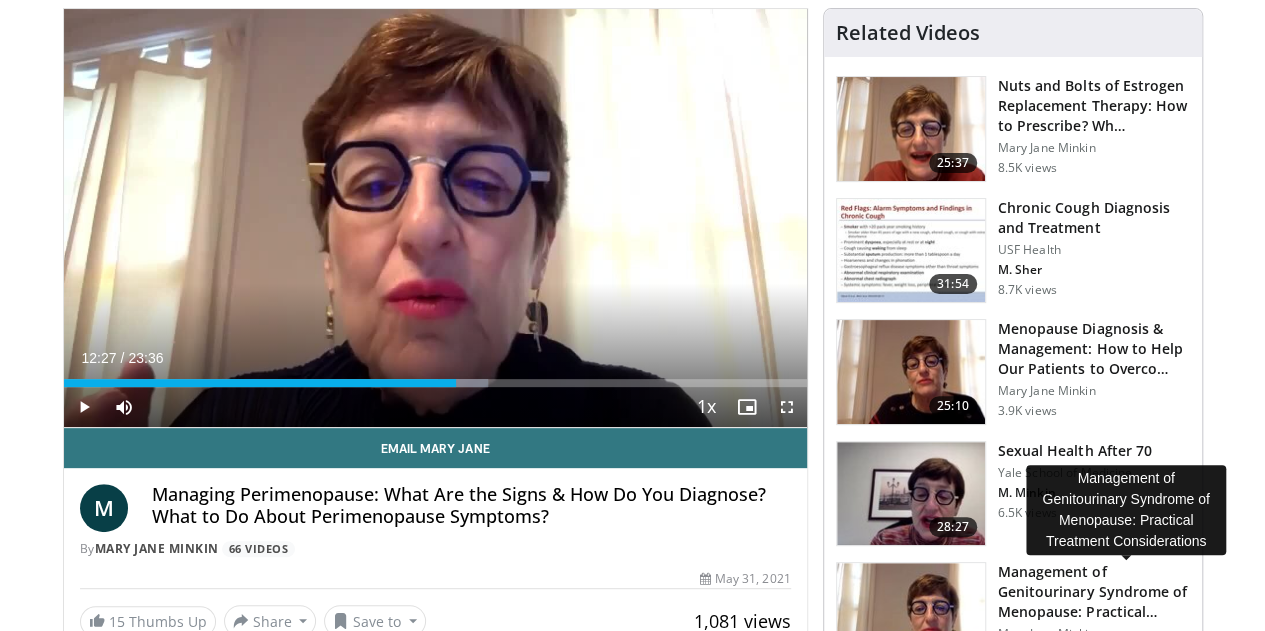click on "10 seconds
Tap to unmute" at bounding box center [435, 218] 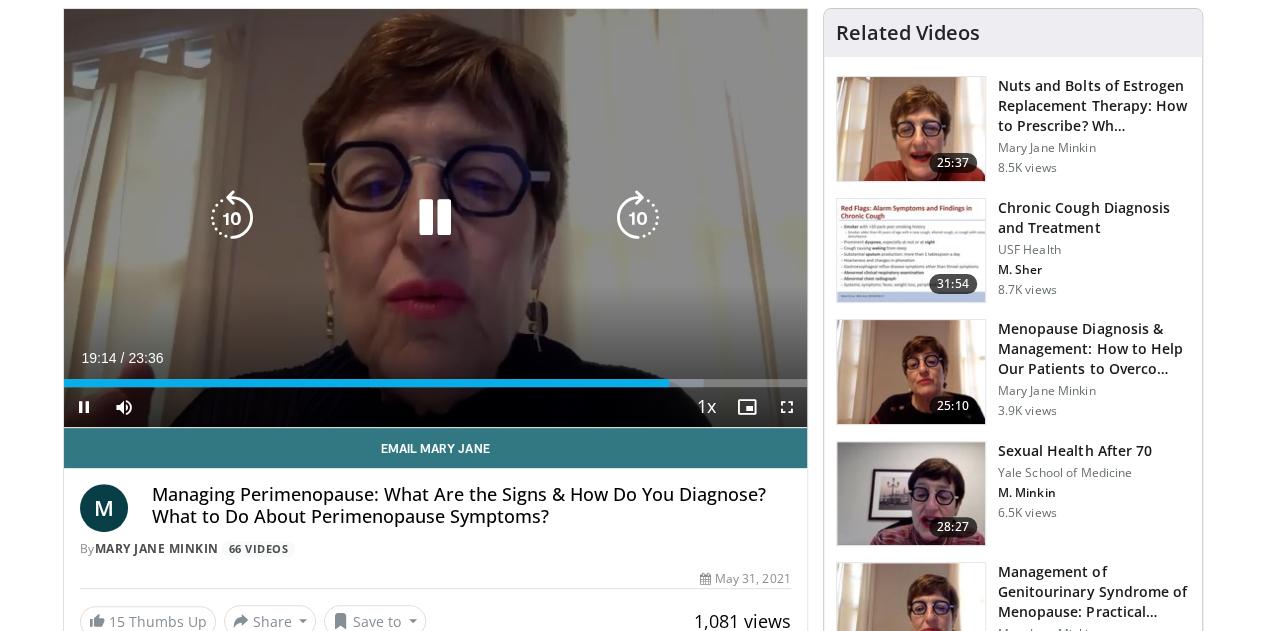 click on "10 seconds
Tap to unmute" at bounding box center (435, 218) 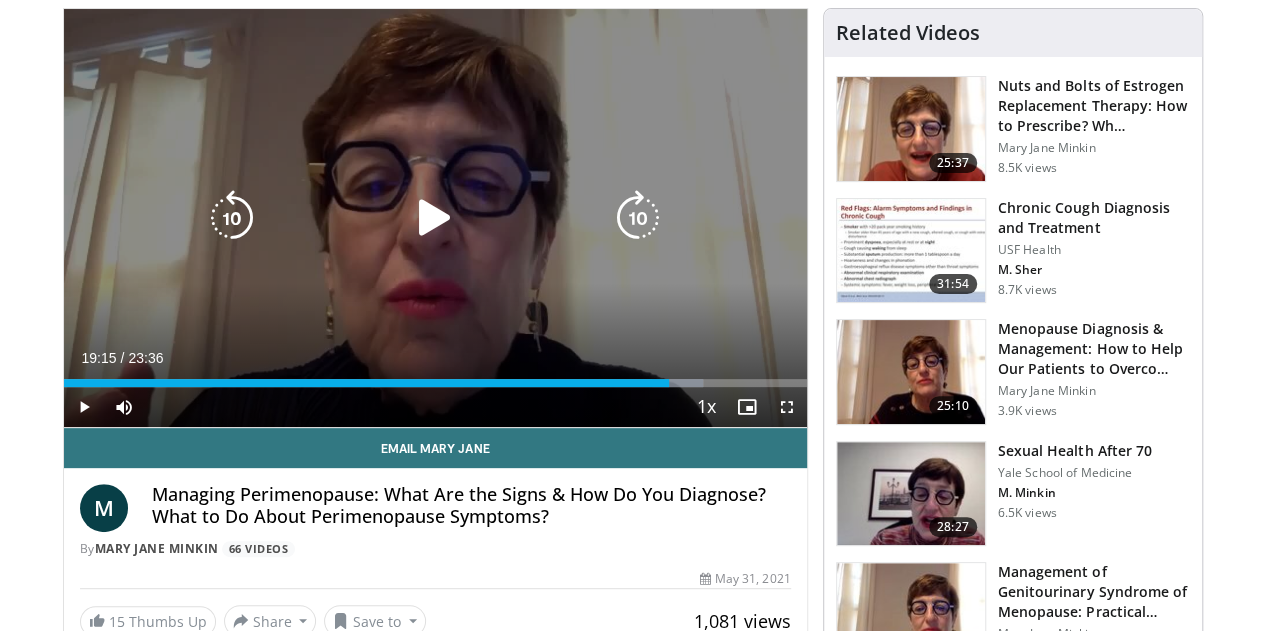 click at bounding box center (435, 218) 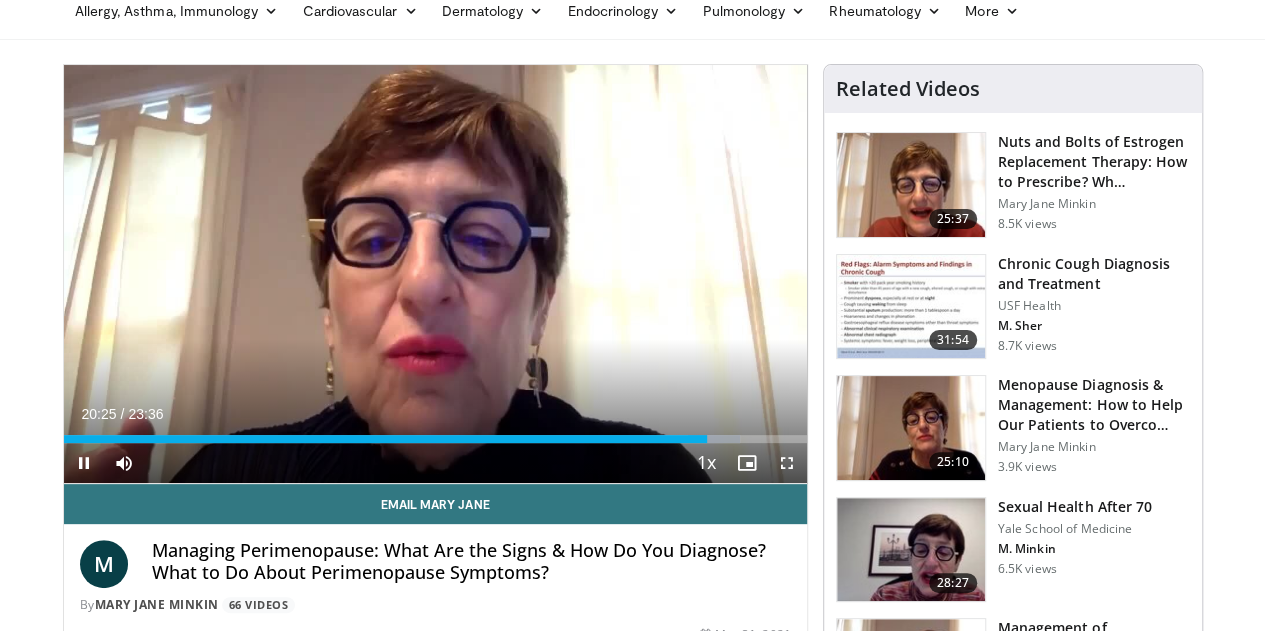 scroll, scrollTop: 0, scrollLeft: 0, axis: both 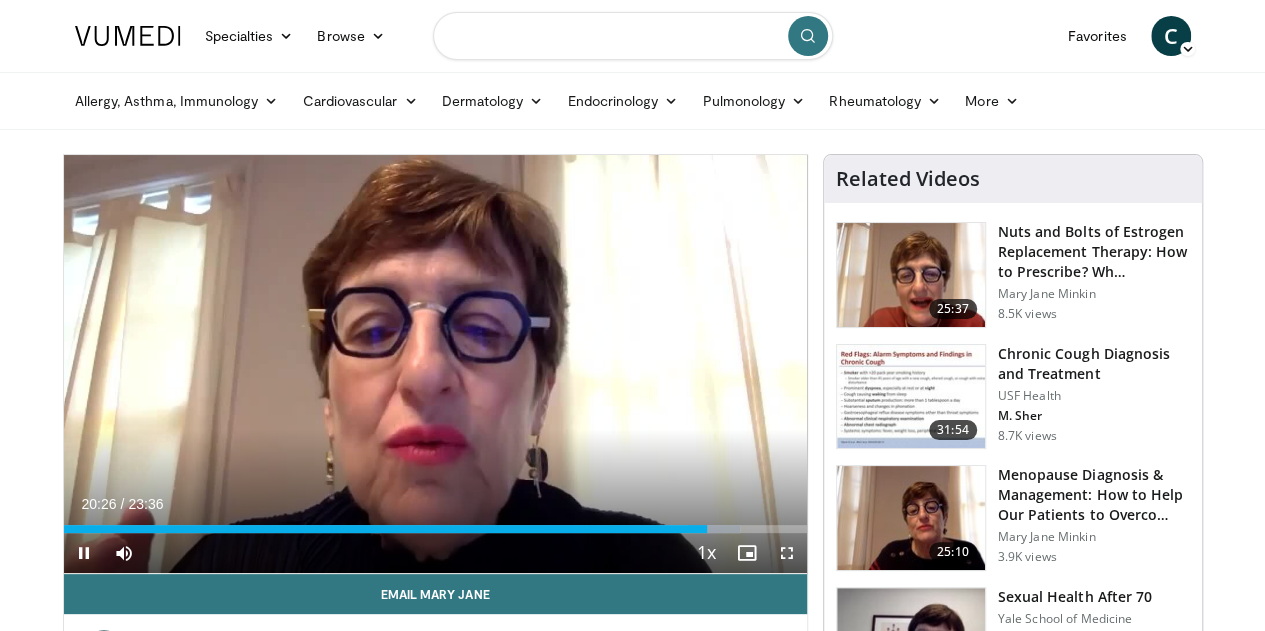 click at bounding box center [633, 36] 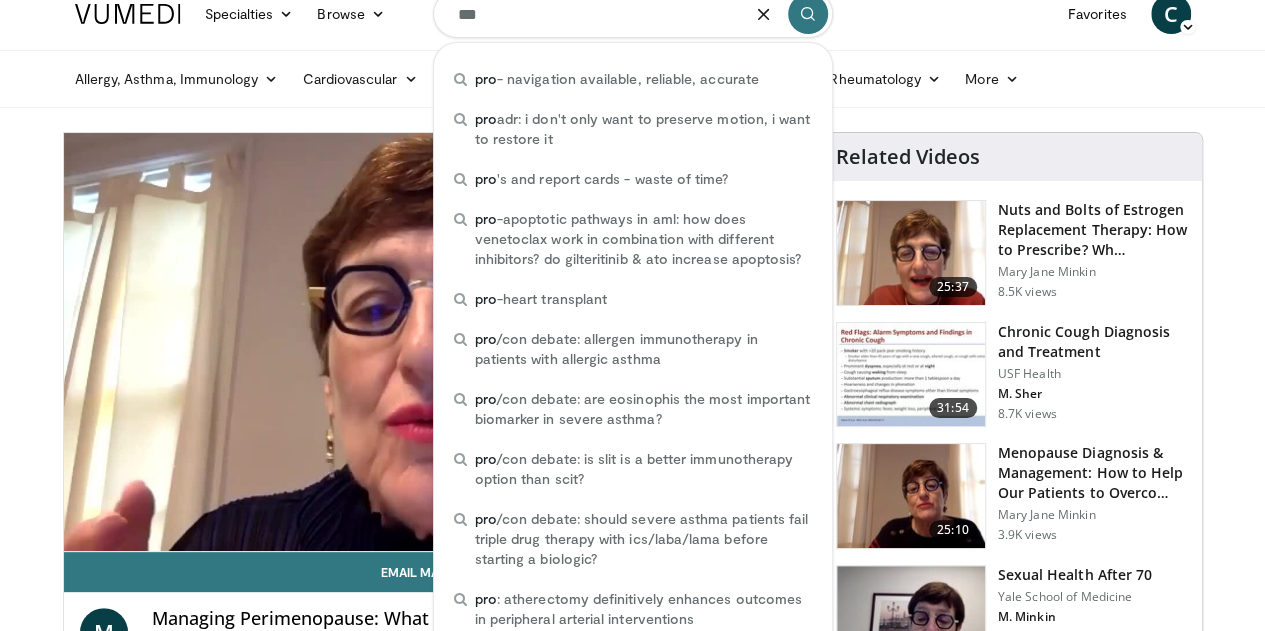 scroll, scrollTop: 21, scrollLeft: 0, axis: vertical 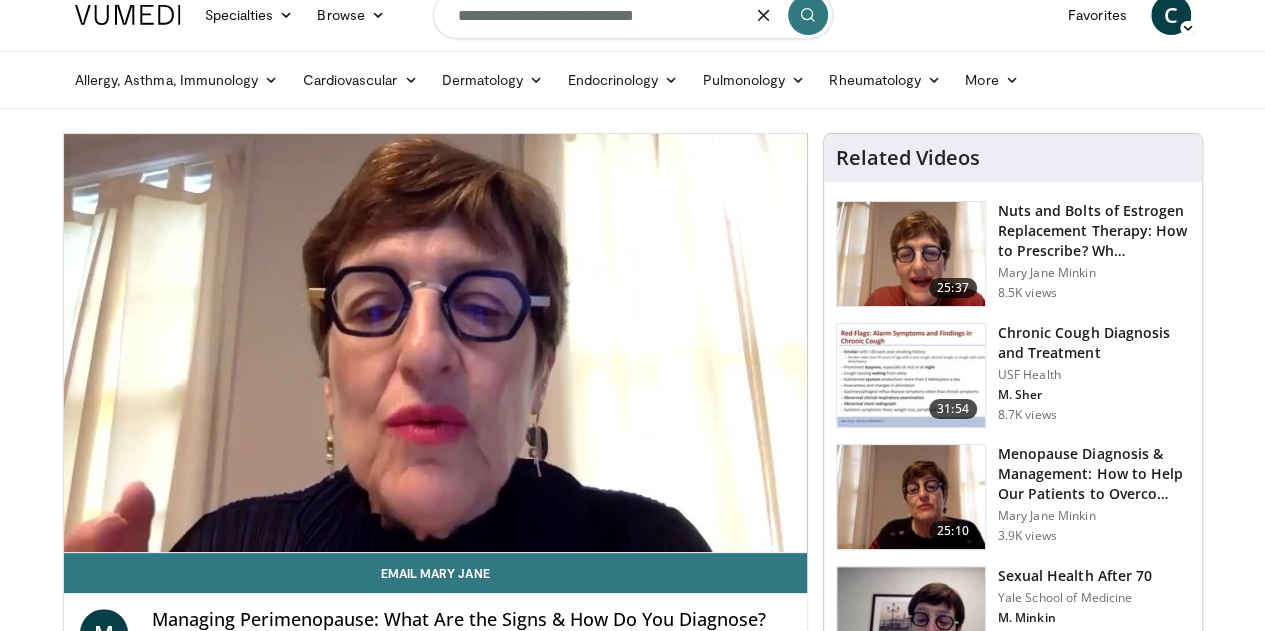 type on "**********" 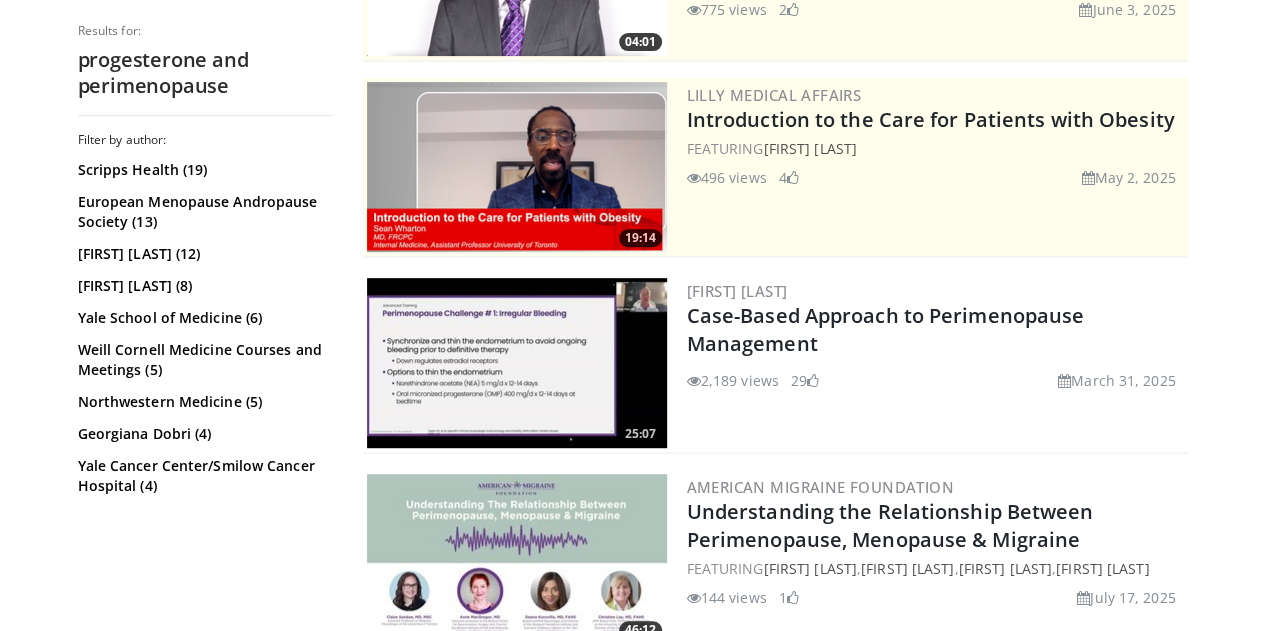 scroll, scrollTop: 344, scrollLeft: 0, axis: vertical 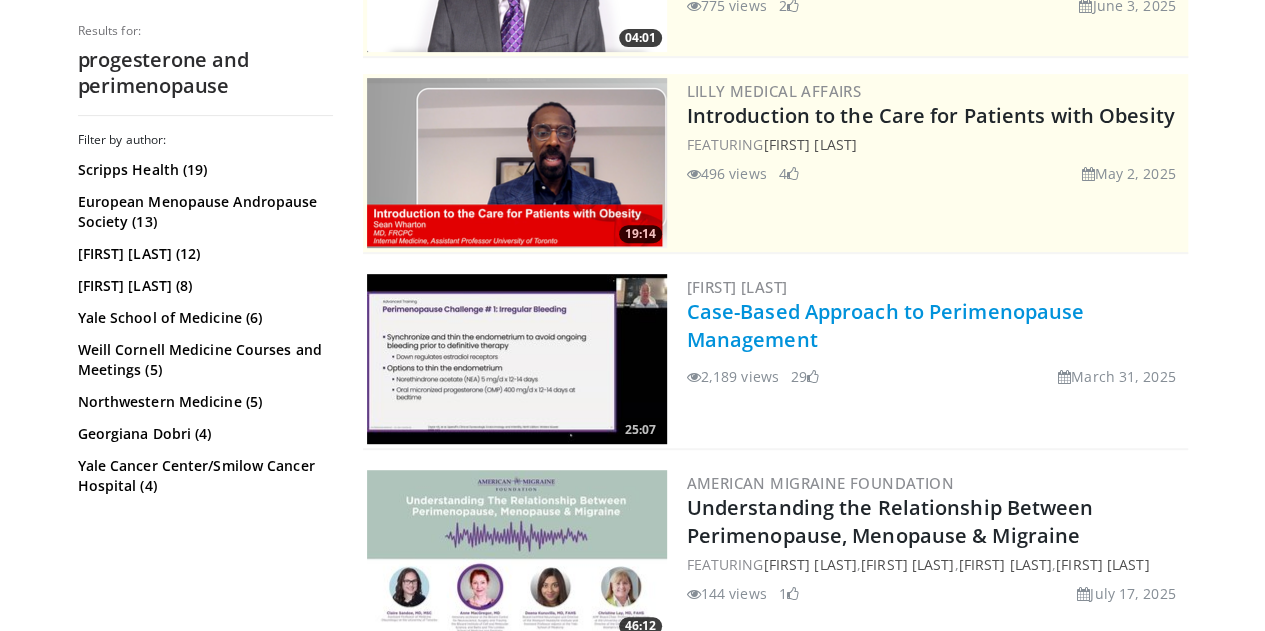 click on "Case-Based Approach to Perimenopause Management" at bounding box center [886, 325] 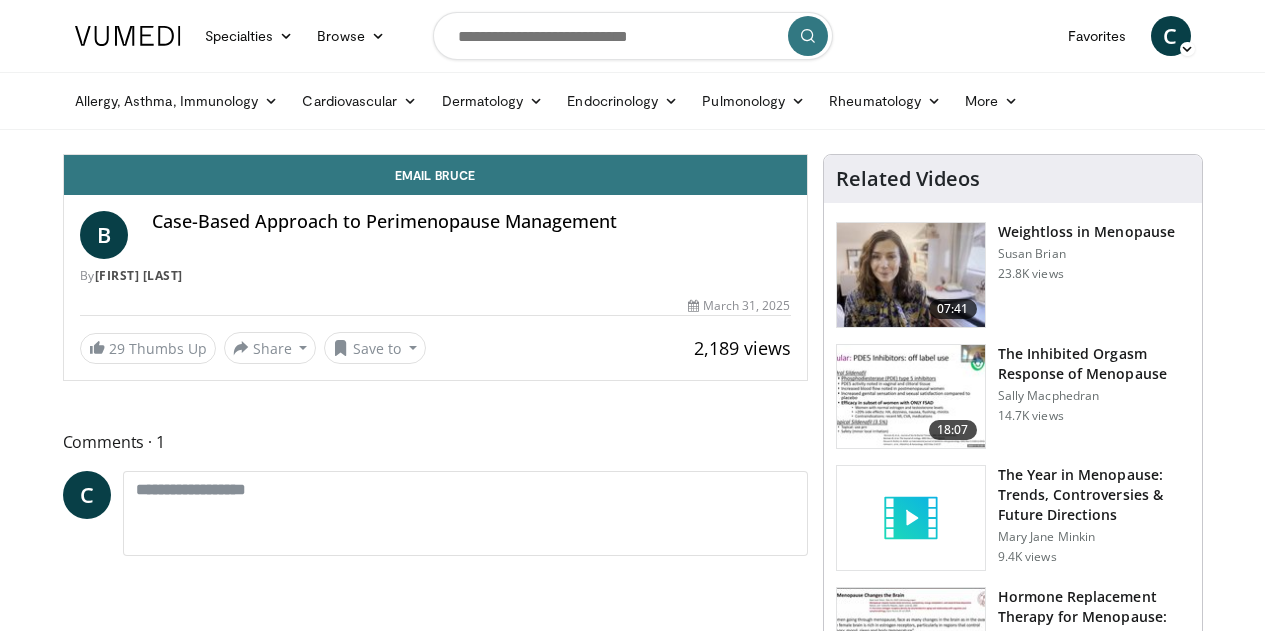 scroll, scrollTop: 0, scrollLeft: 0, axis: both 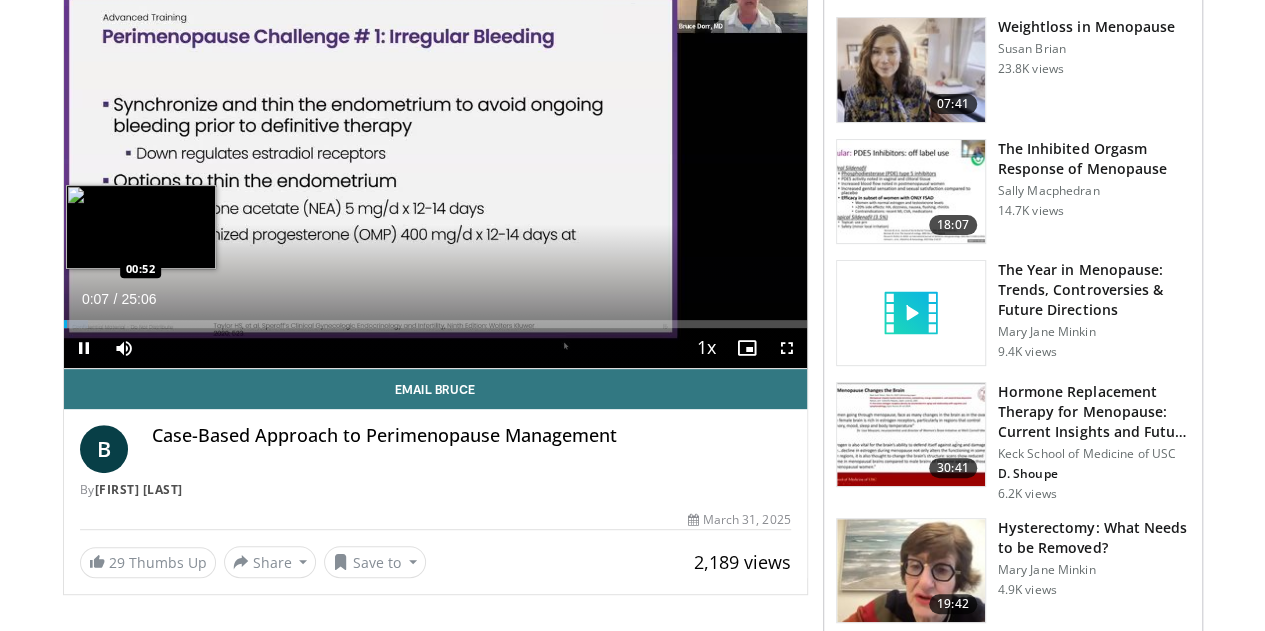 click on "Loaded :  3.29% 00:07 00:52" at bounding box center (435, 324) 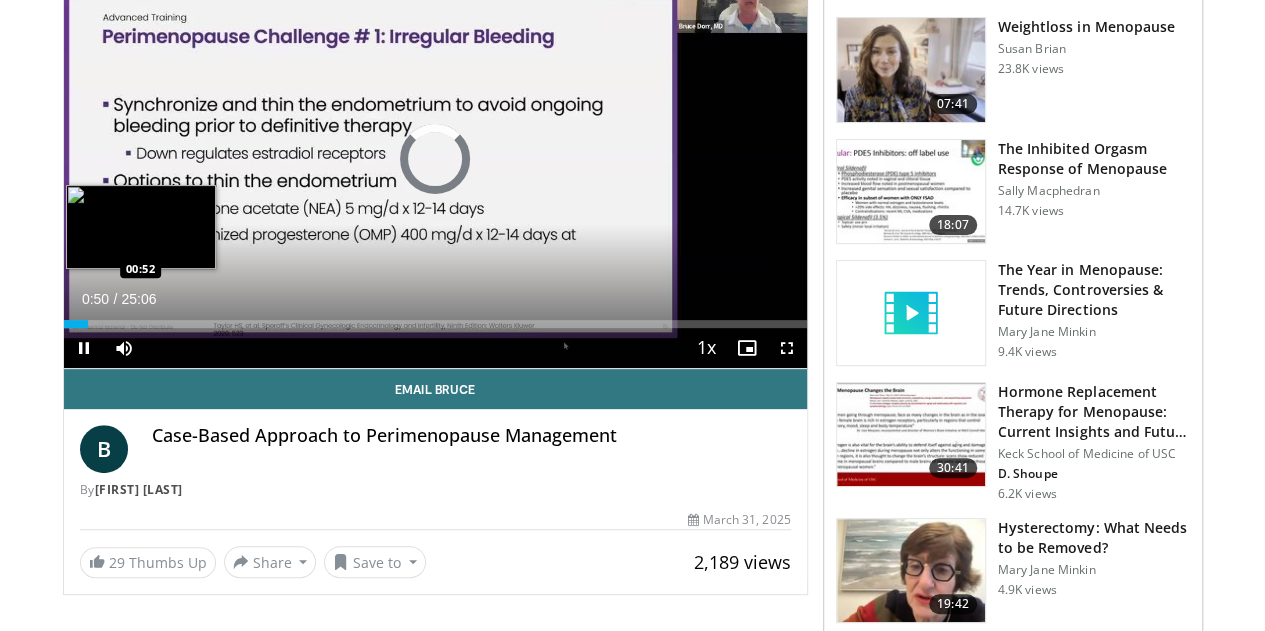 click on "Loaded :  3.29% 00:50 00:52" at bounding box center [435, 324] 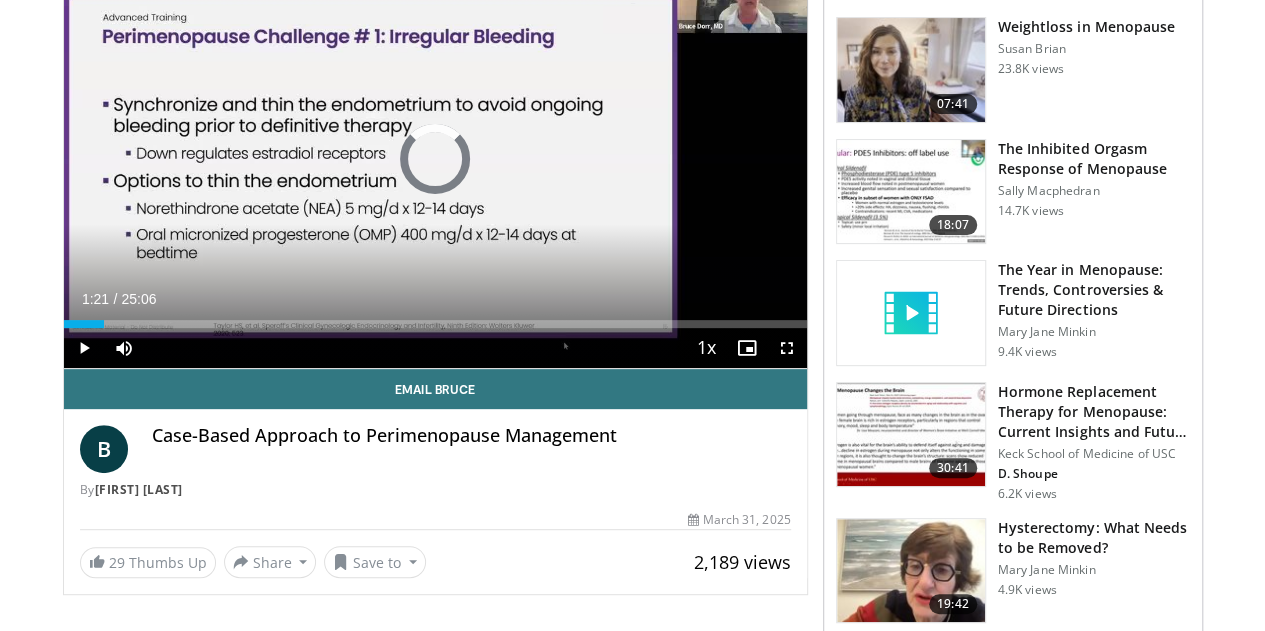 drag, startPoint x: 57, startPoint y: 361, endPoint x: 217, endPoint y: 365, distance: 160.04999 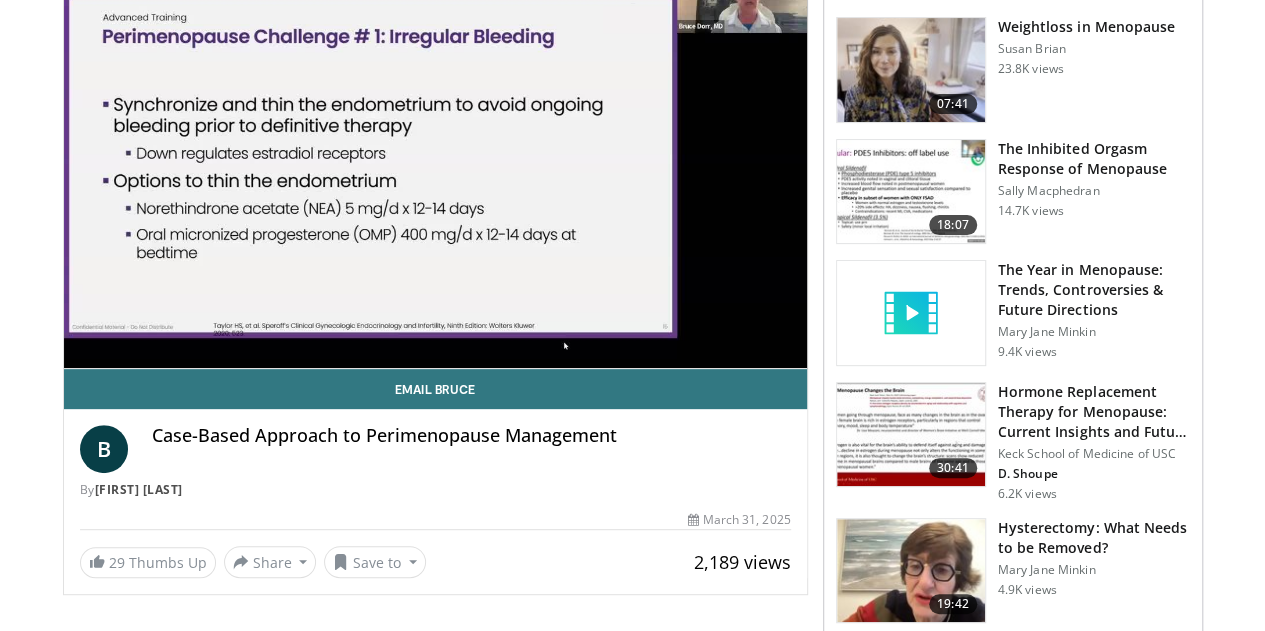 click on "**********" at bounding box center (435, 159) 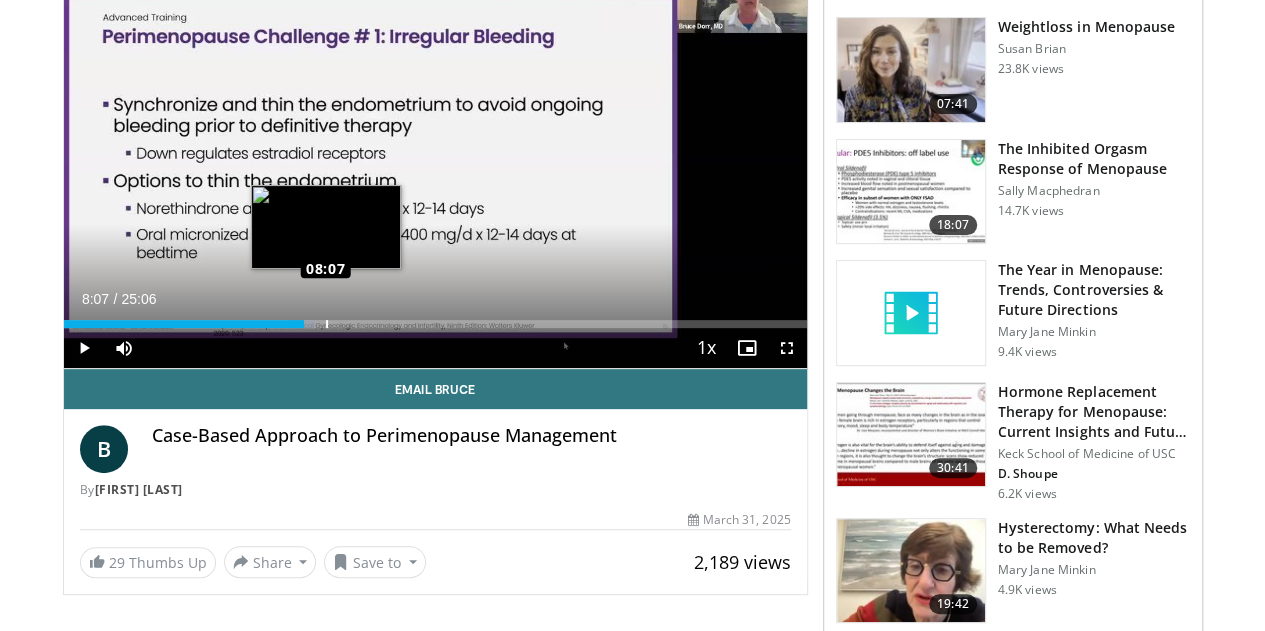 drag, startPoint x: 181, startPoint y: 359, endPoint x: 275, endPoint y: 363, distance: 94.08507 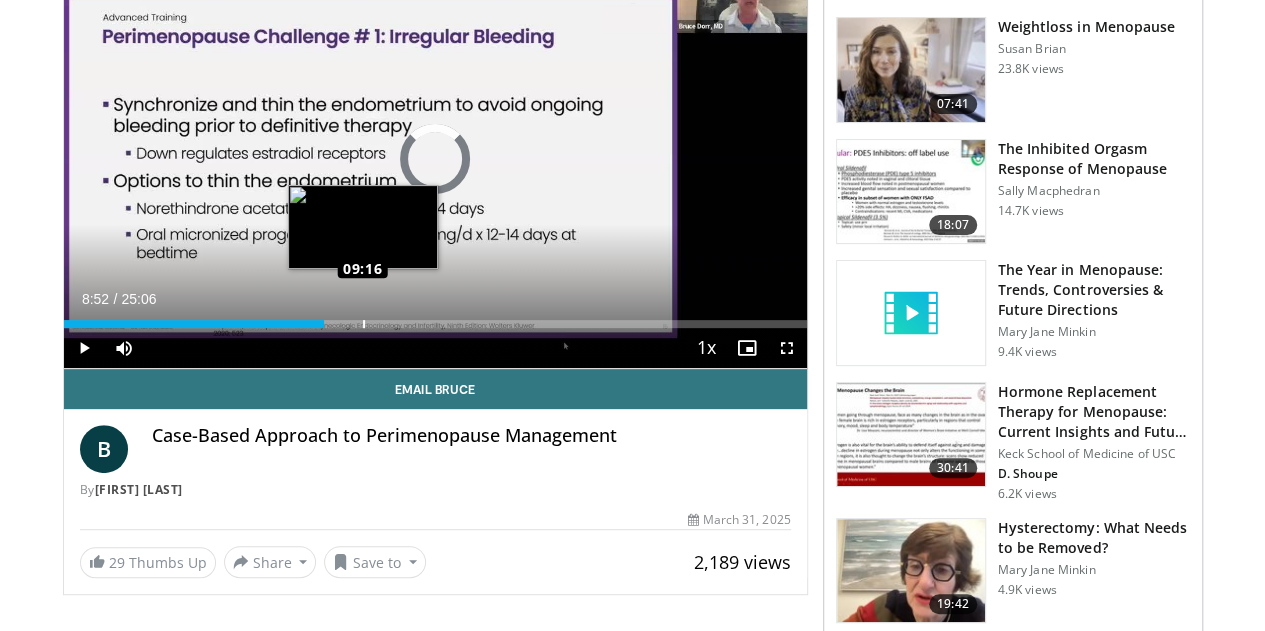 drag, startPoint x: 275, startPoint y: 363, endPoint x: 312, endPoint y: 361, distance: 37.054016 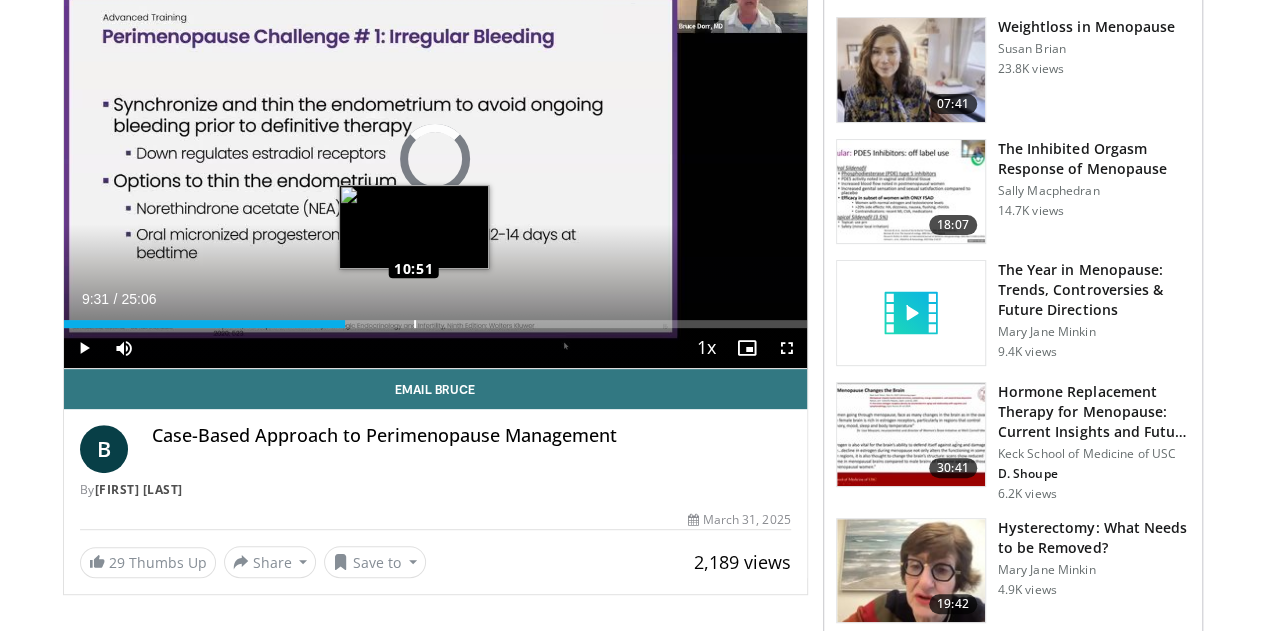 drag, startPoint x: 312, startPoint y: 361, endPoint x: 363, endPoint y: 358, distance: 51.088158 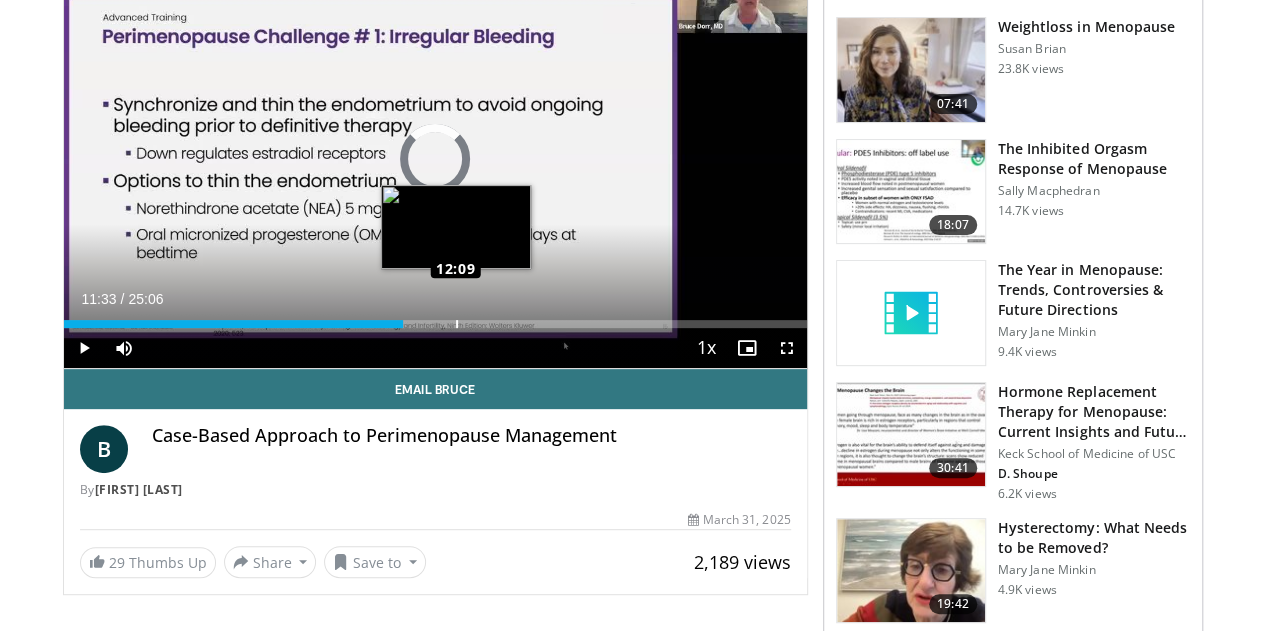 drag, startPoint x: 363, startPoint y: 358, endPoint x: 405, endPoint y: 354, distance: 42.190044 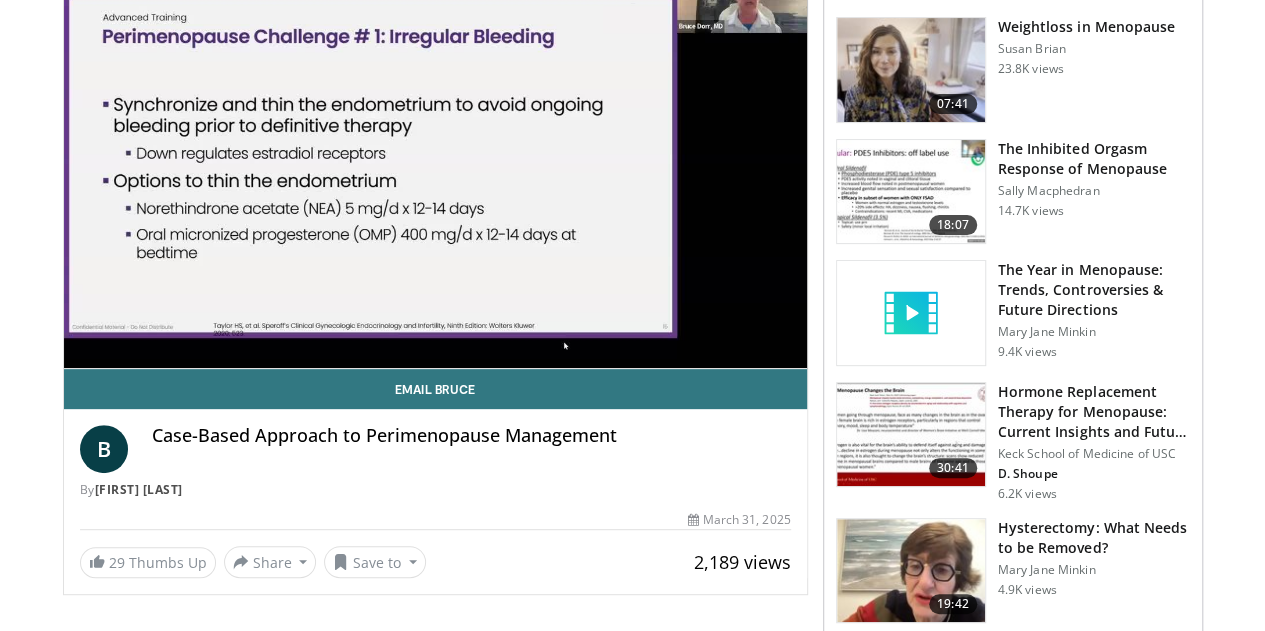 click on "**********" at bounding box center [435, 159] 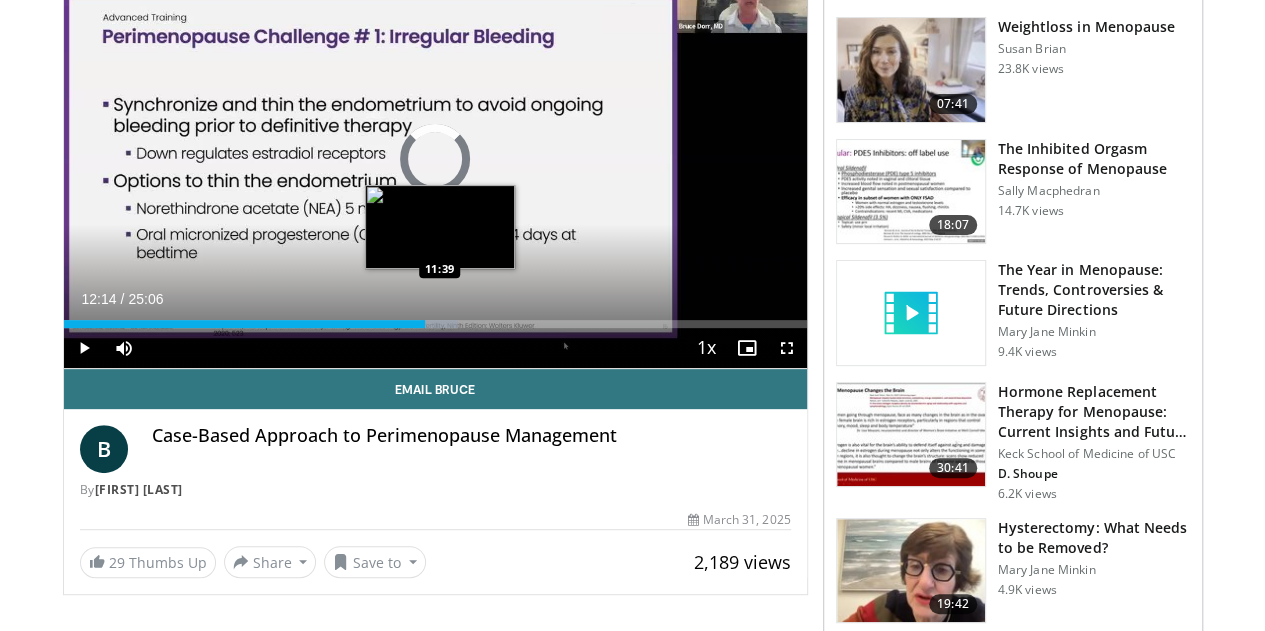 click on "12:14" at bounding box center (245, 324) 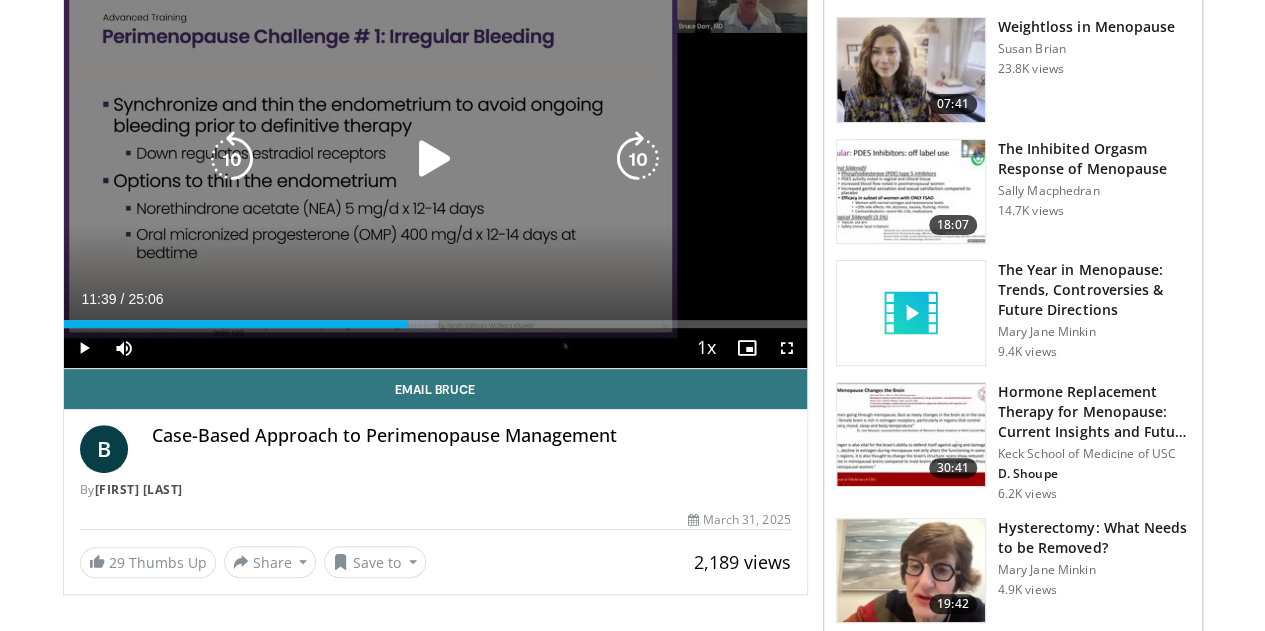 click at bounding box center [435, 159] 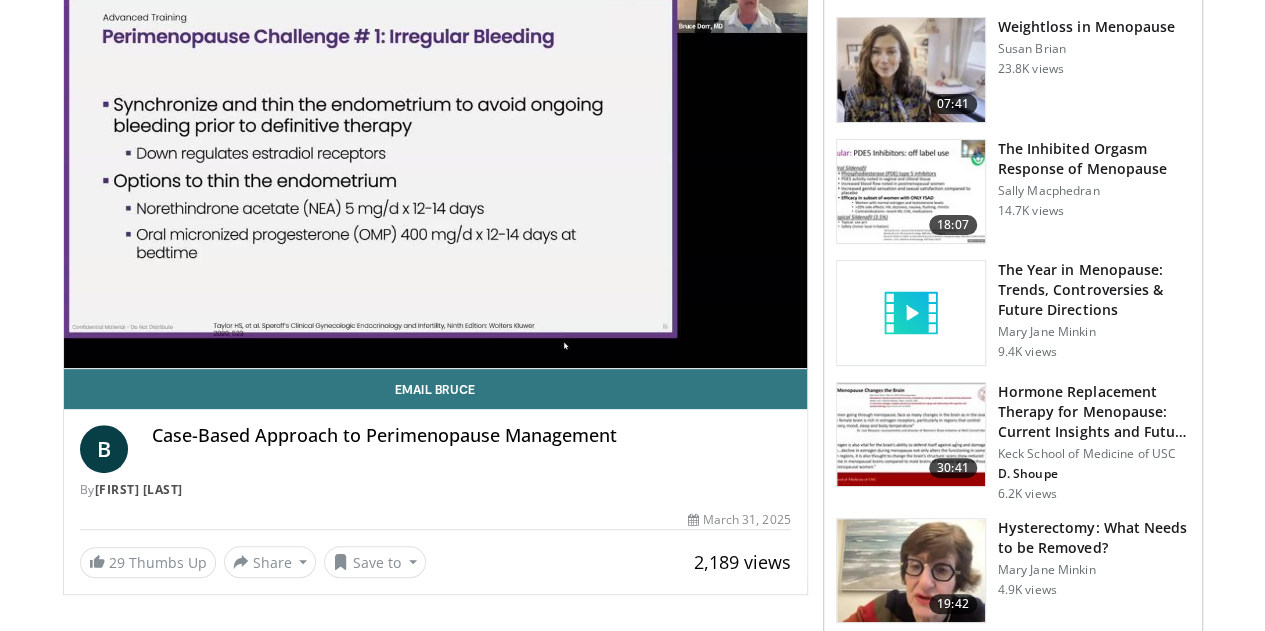 click at bounding box center (435, 159) 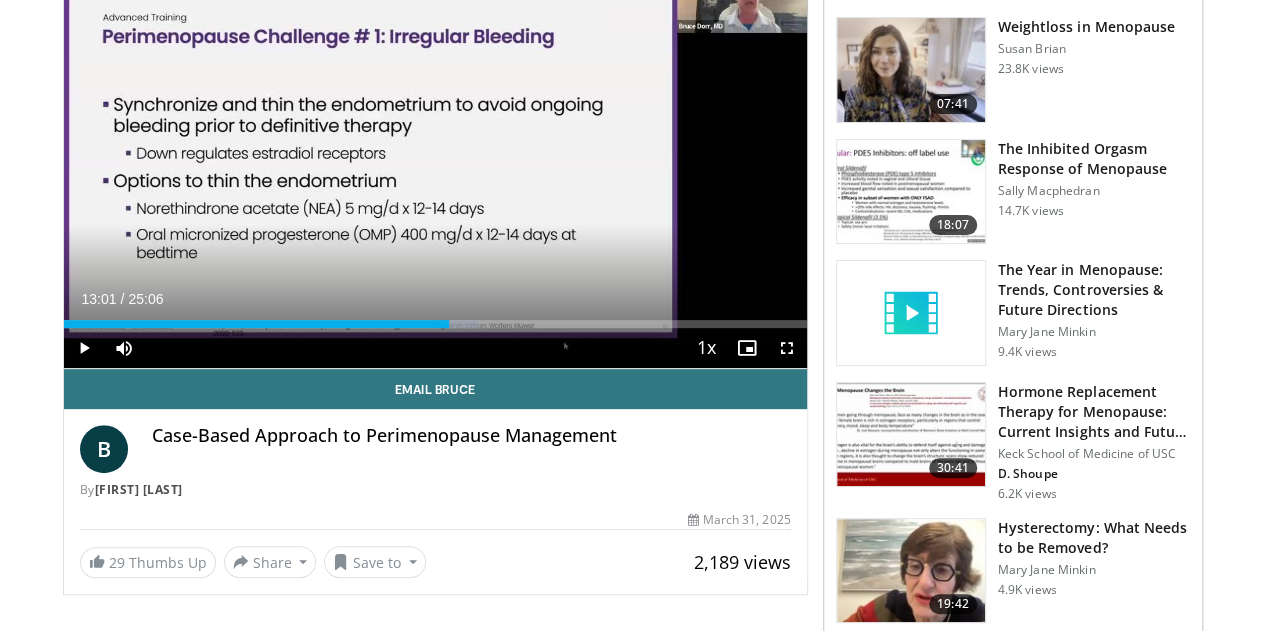 click on "10 seconds
Tap to unmute" at bounding box center (435, 159) 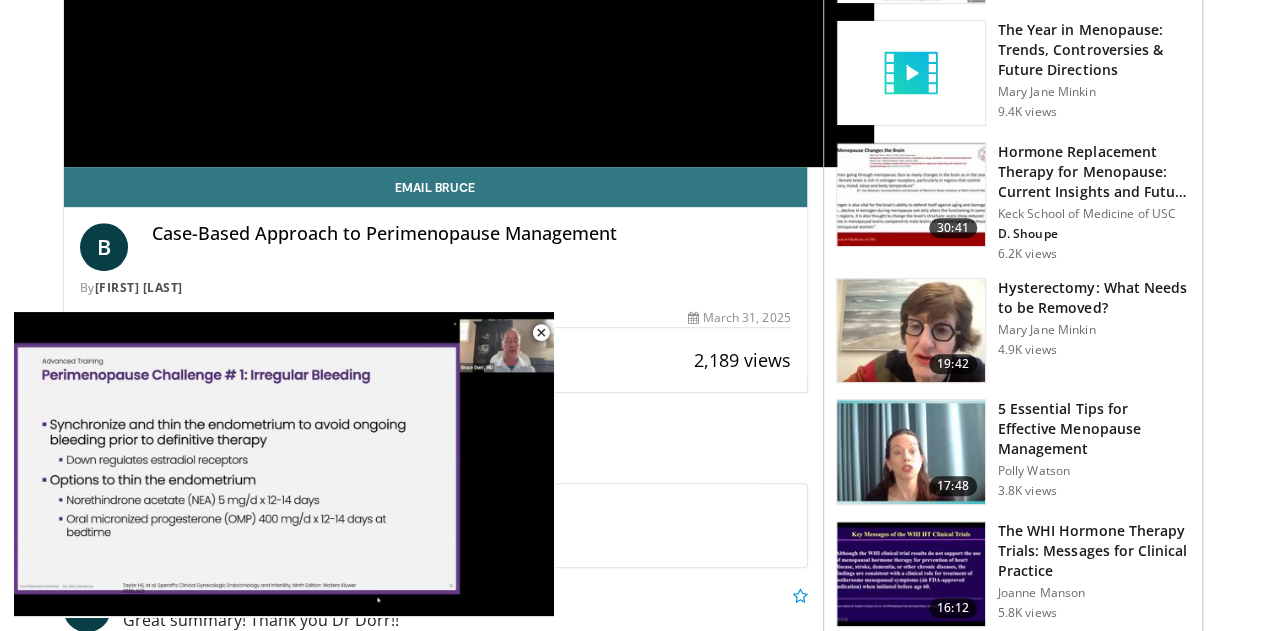 scroll, scrollTop: 463, scrollLeft: 0, axis: vertical 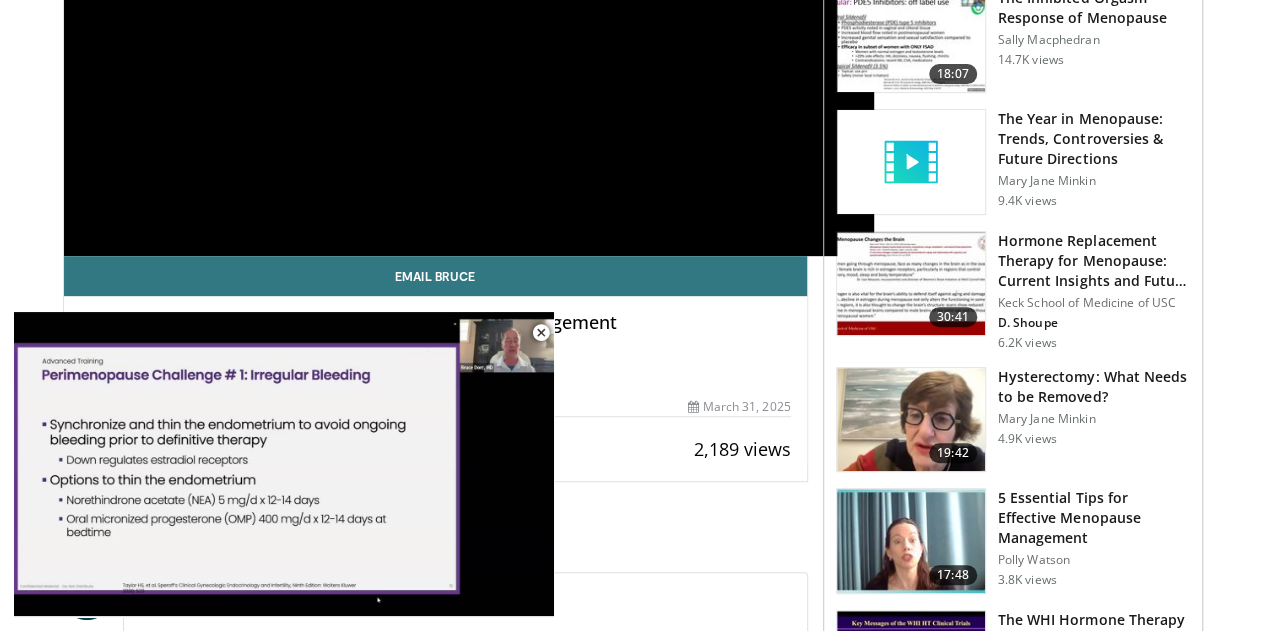 click on "2,189 views
March 31, 2025" at bounding box center (435, 407) 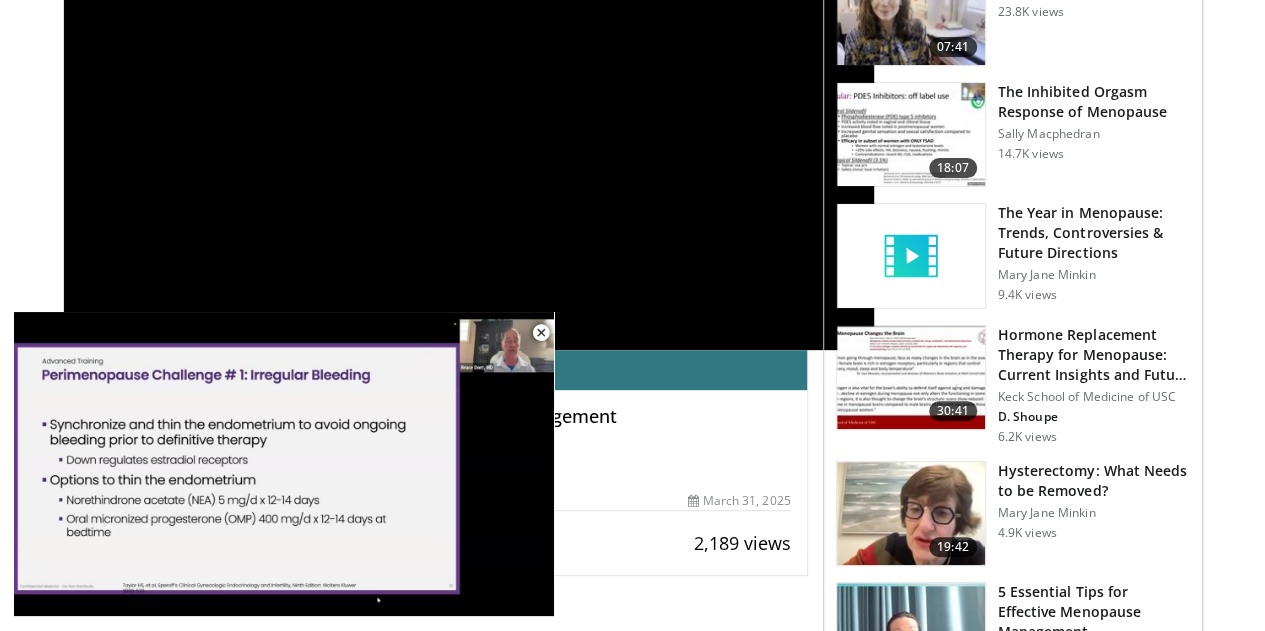 click at bounding box center [284, 464] 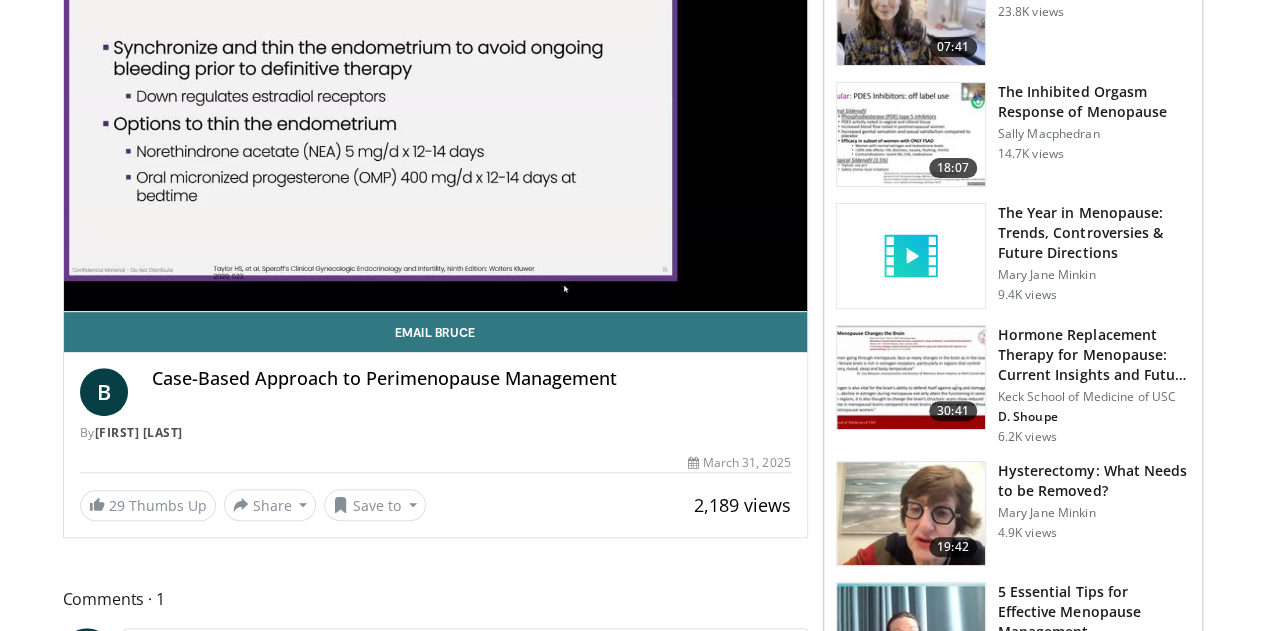 click on "10 seconds
Tap to unmute" at bounding box center (435, 102) 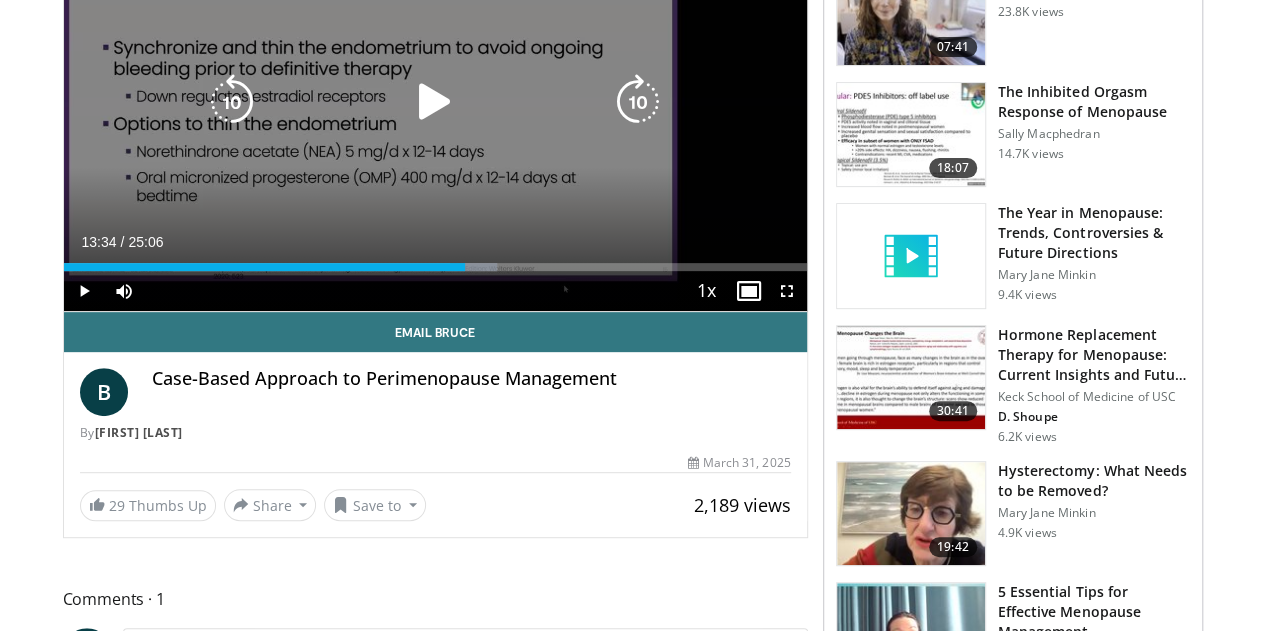 click at bounding box center [435, 102] 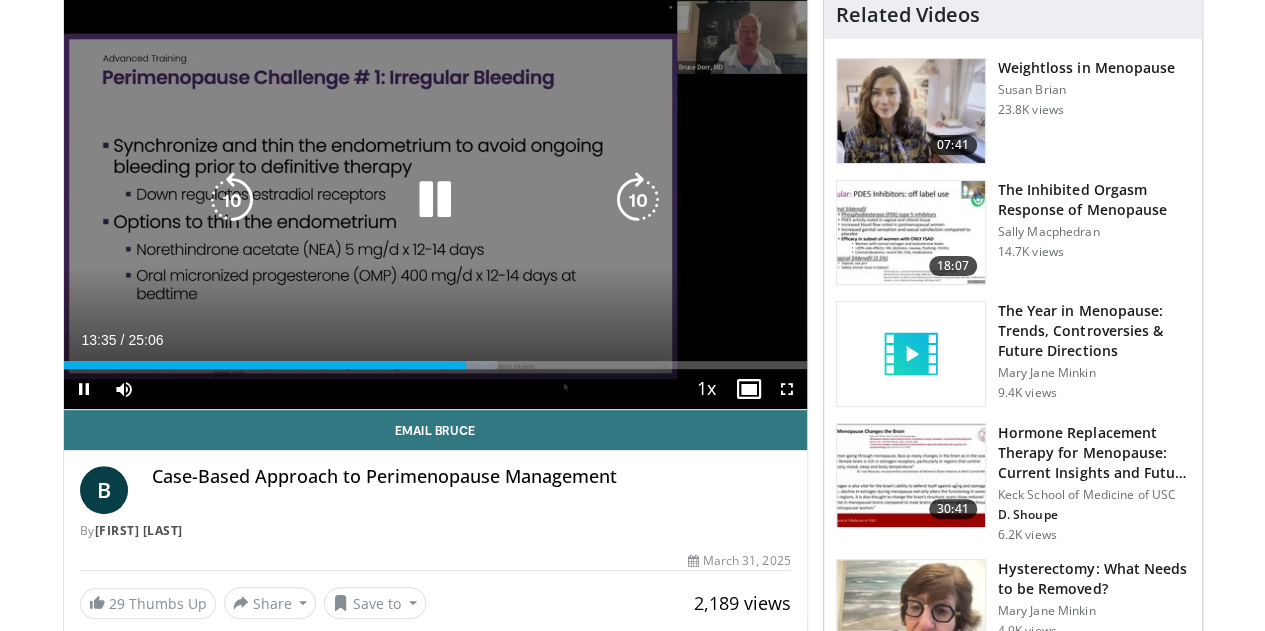 scroll, scrollTop: 138, scrollLeft: 0, axis: vertical 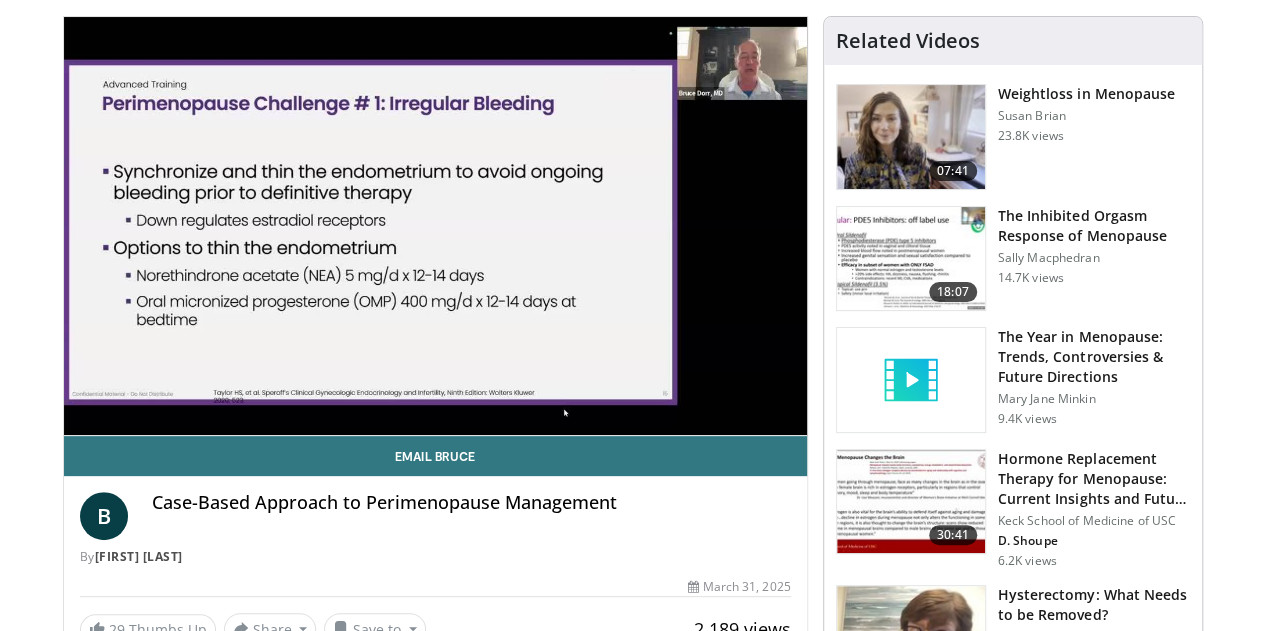 click on "10 seconds
Tap to unmute" at bounding box center (435, 226) 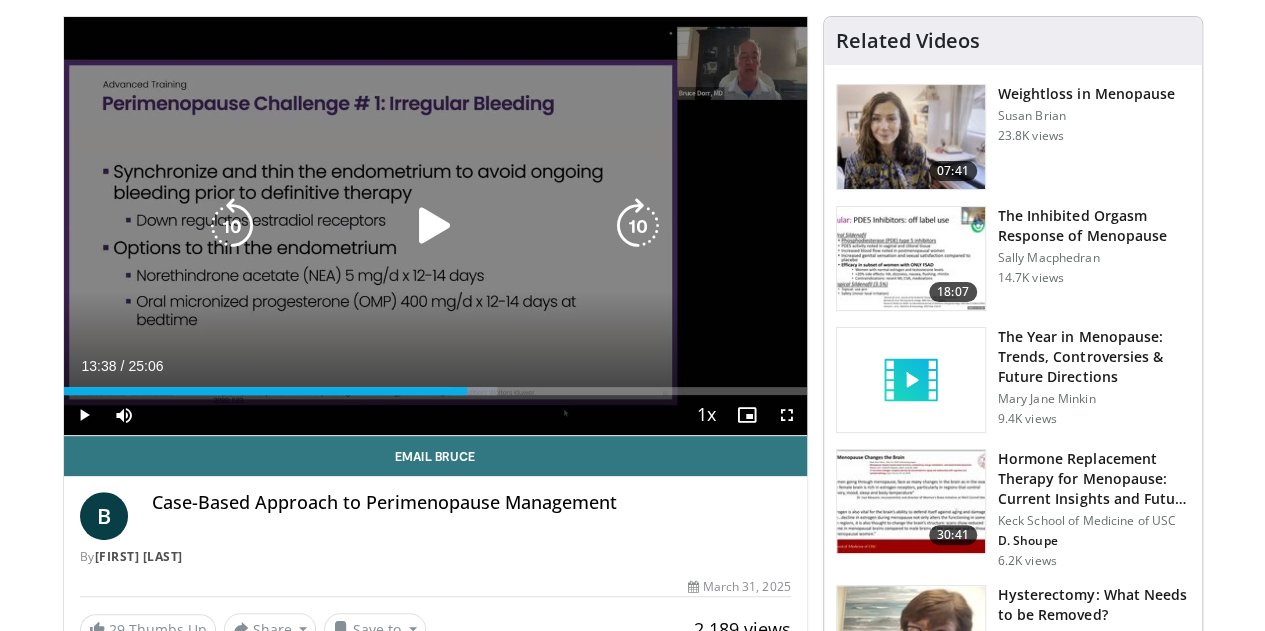 click at bounding box center [435, 226] 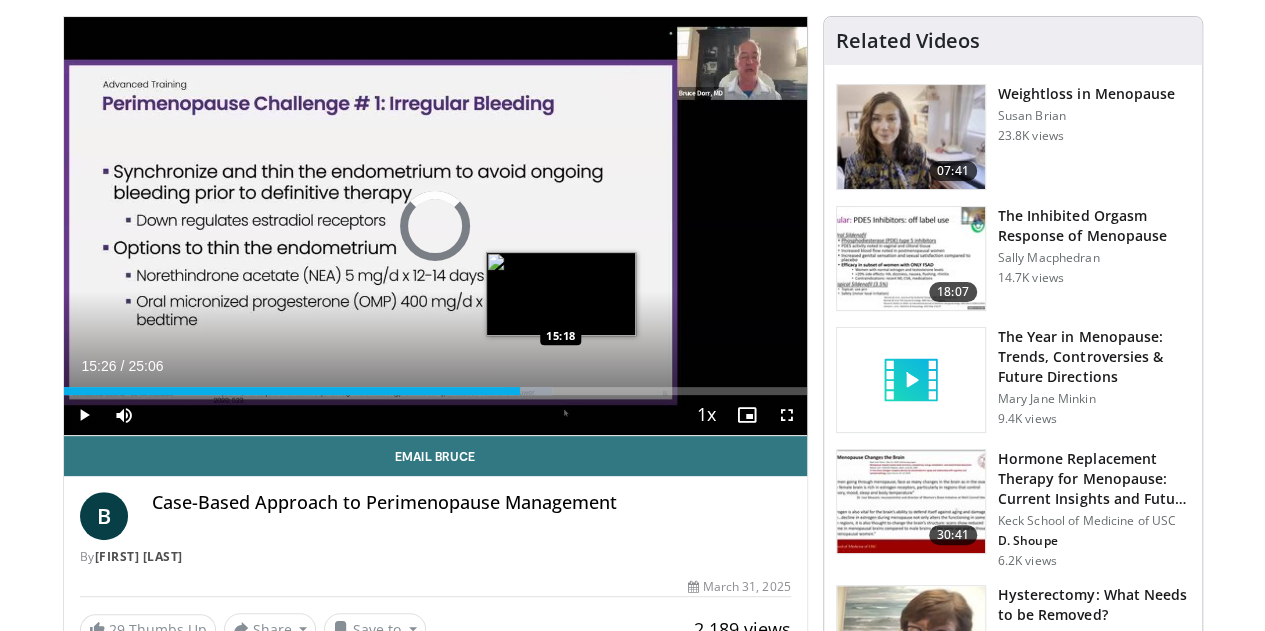 click on "15:27" at bounding box center [292, 391] 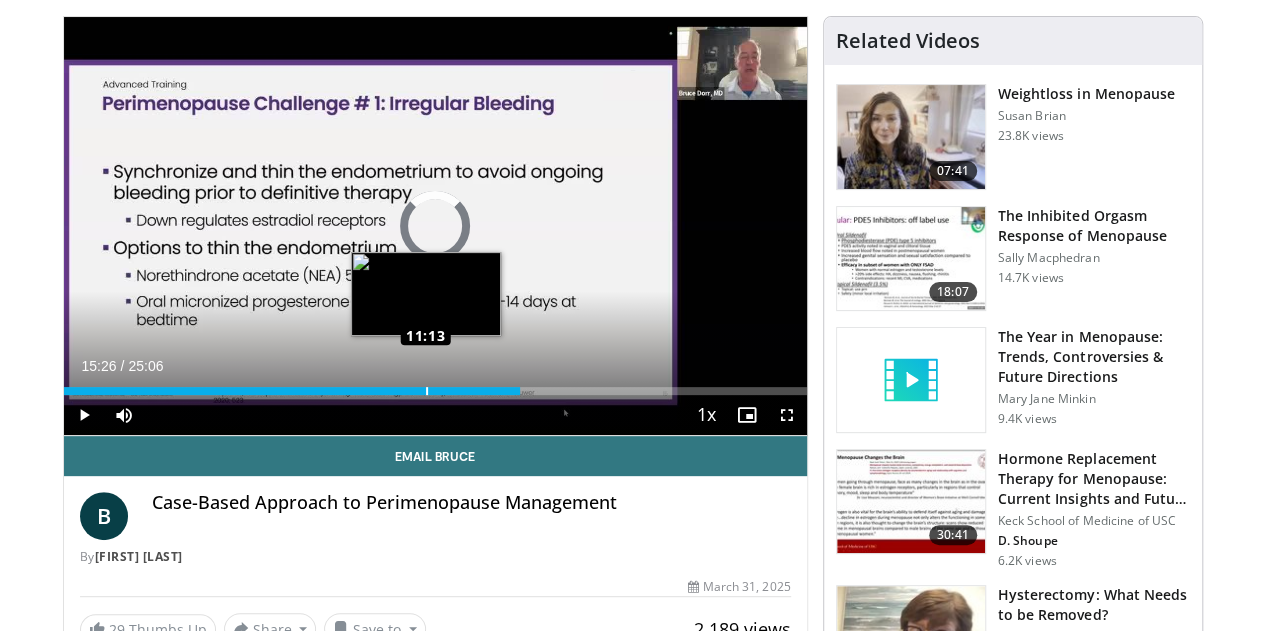 drag, startPoint x: 510, startPoint y: 426, endPoint x: 274, endPoint y: 428, distance: 236.00847 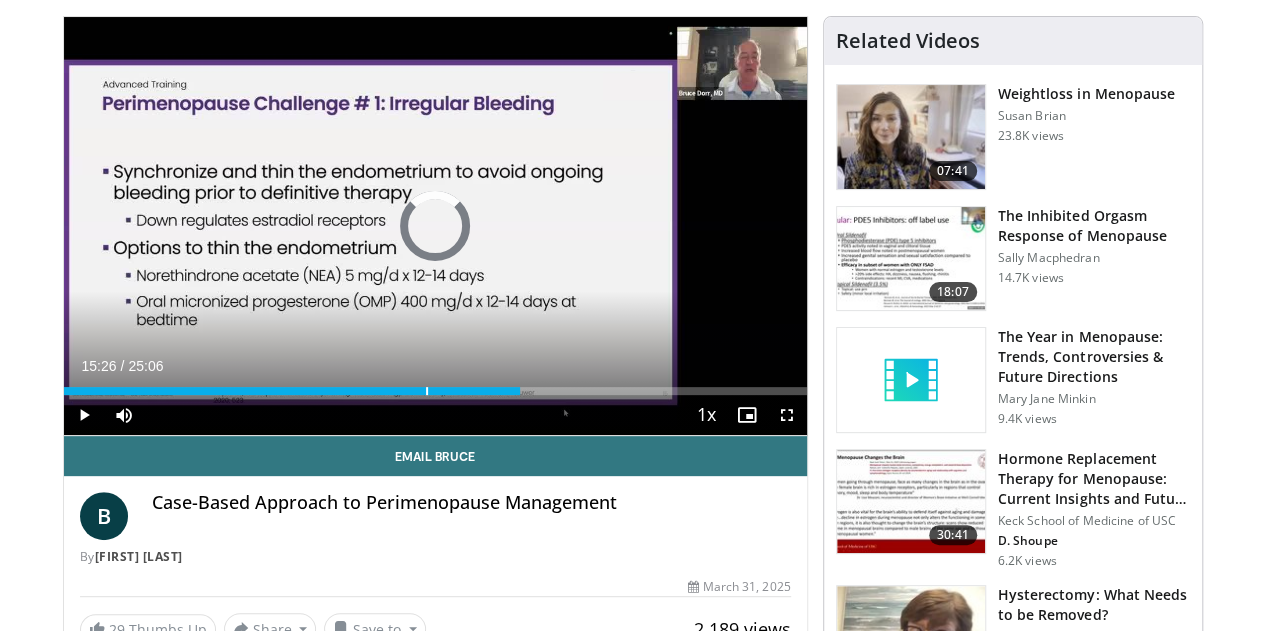 click on "Current Time  15:26 / Duration  25:06 Play Skip Backward Skip Forward Mute Loaded :  0.00% 11:35 11:13 Stream Type  LIVE Seek to live, currently behind live LIVE   1x Playback Rate 0.5x 0.75x 1x , selected 1.25x 1.5x 1.75x 2x Chapters Chapters Descriptions descriptions off , selected Captions captions settings , opens captions settings dialog captions off , selected Audio Track en (Main) , selected Fullscreen Enable picture-in-picture mode" at bounding box center (435, 415) 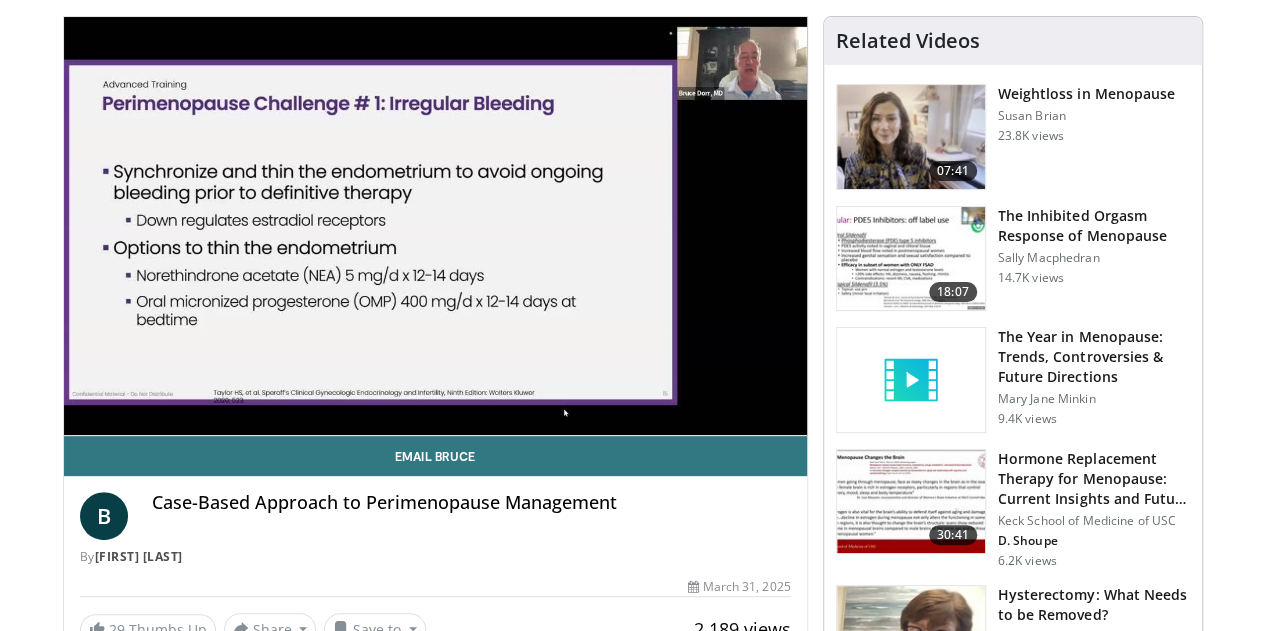 click on "**********" at bounding box center [435, 226] 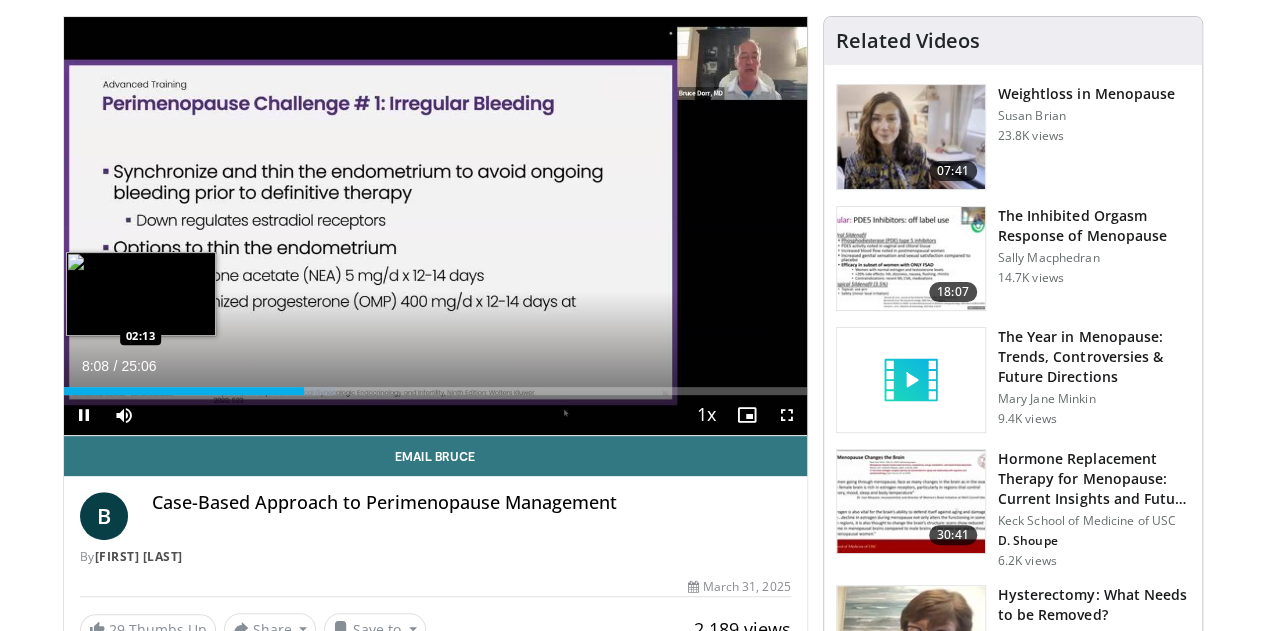 click on "08:08" at bounding box center (184, 391) 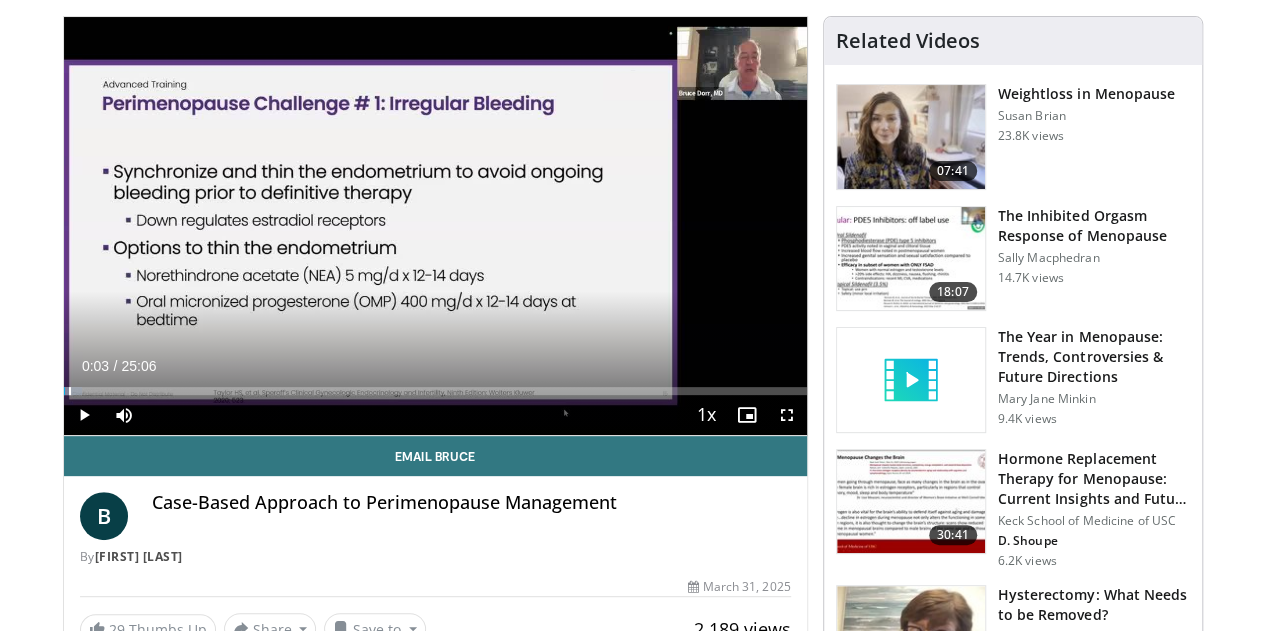 drag, startPoint x: 92, startPoint y: 420, endPoint x: 15, endPoint y: 411, distance: 77.52419 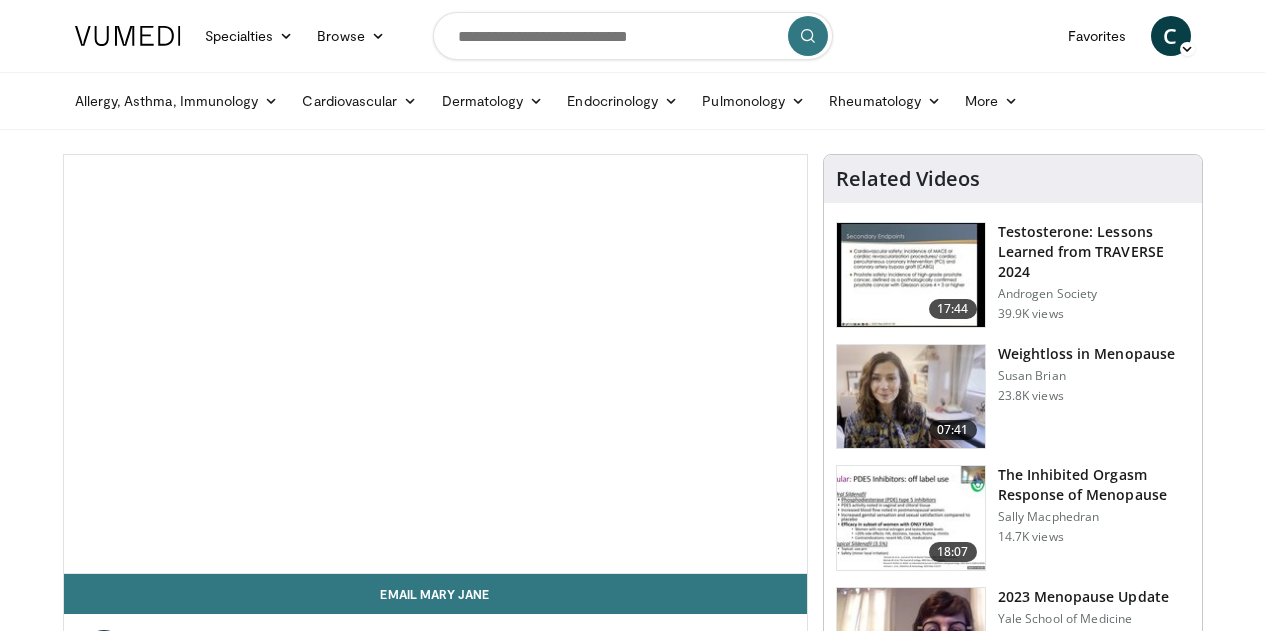 scroll, scrollTop: 0, scrollLeft: 0, axis: both 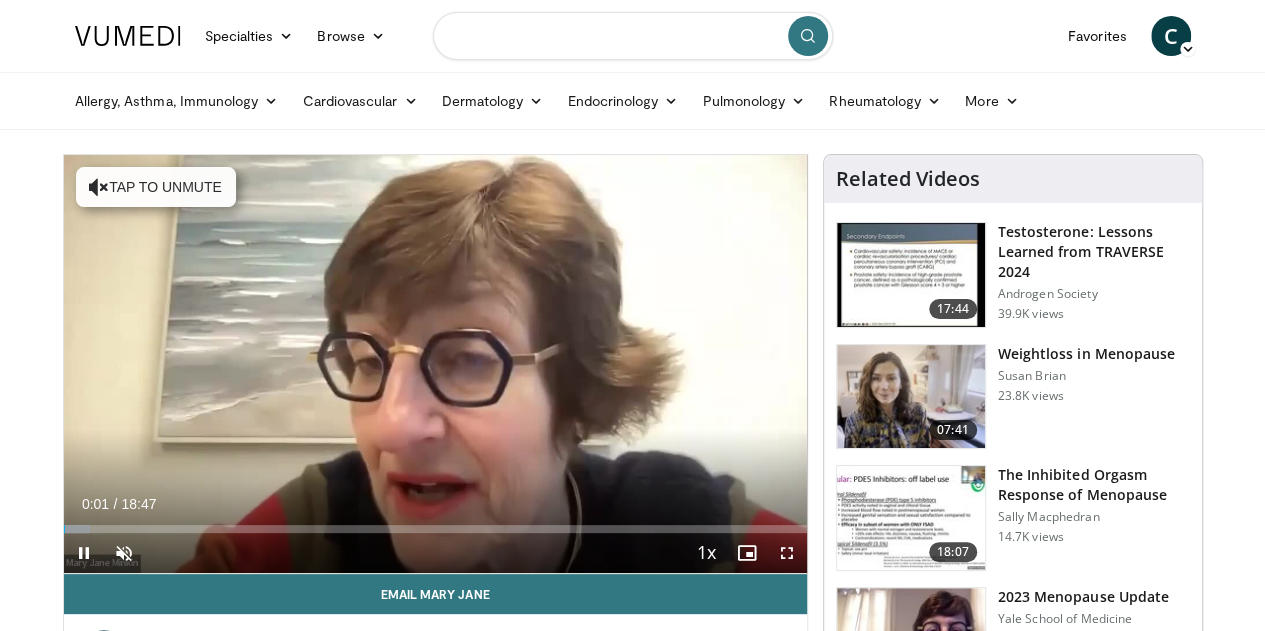 click at bounding box center (633, 36) 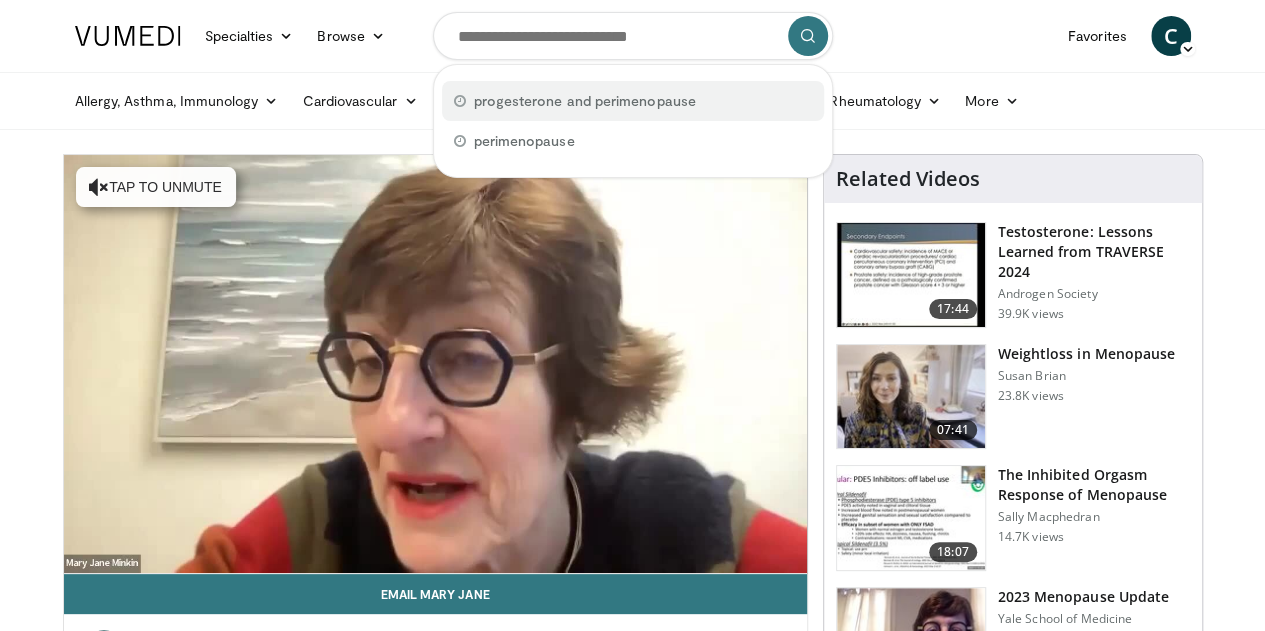 click on "progesterone and perimenopause" at bounding box center [585, 101] 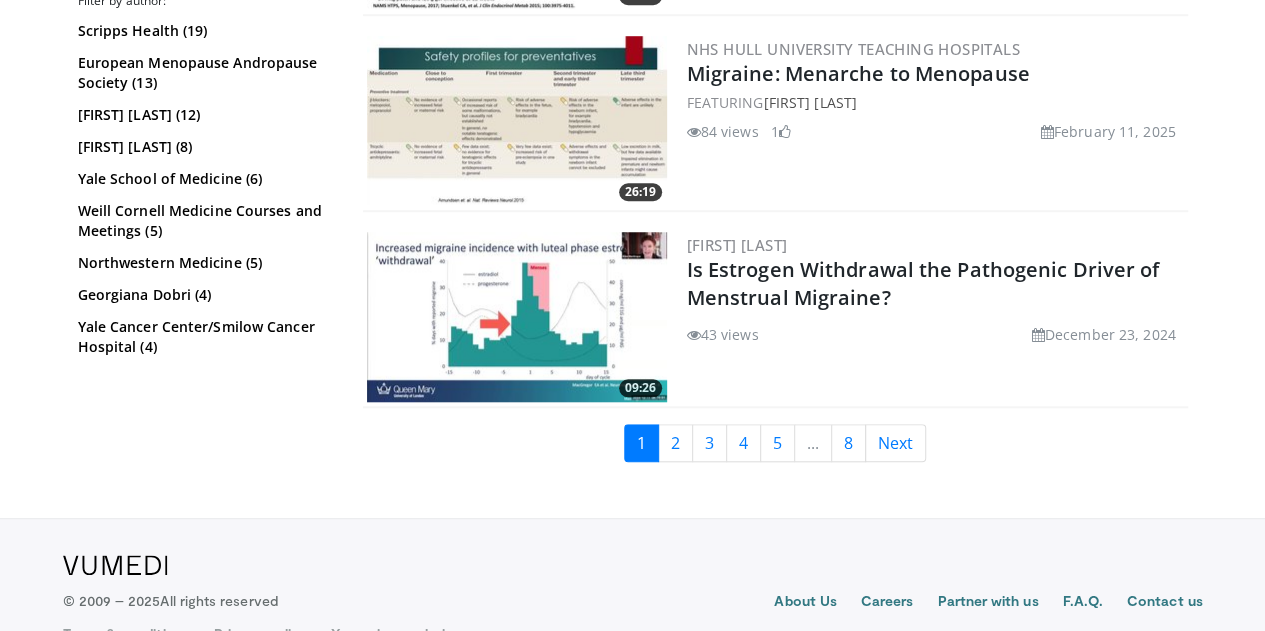 scroll, scrollTop: 4544, scrollLeft: 0, axis: vertical 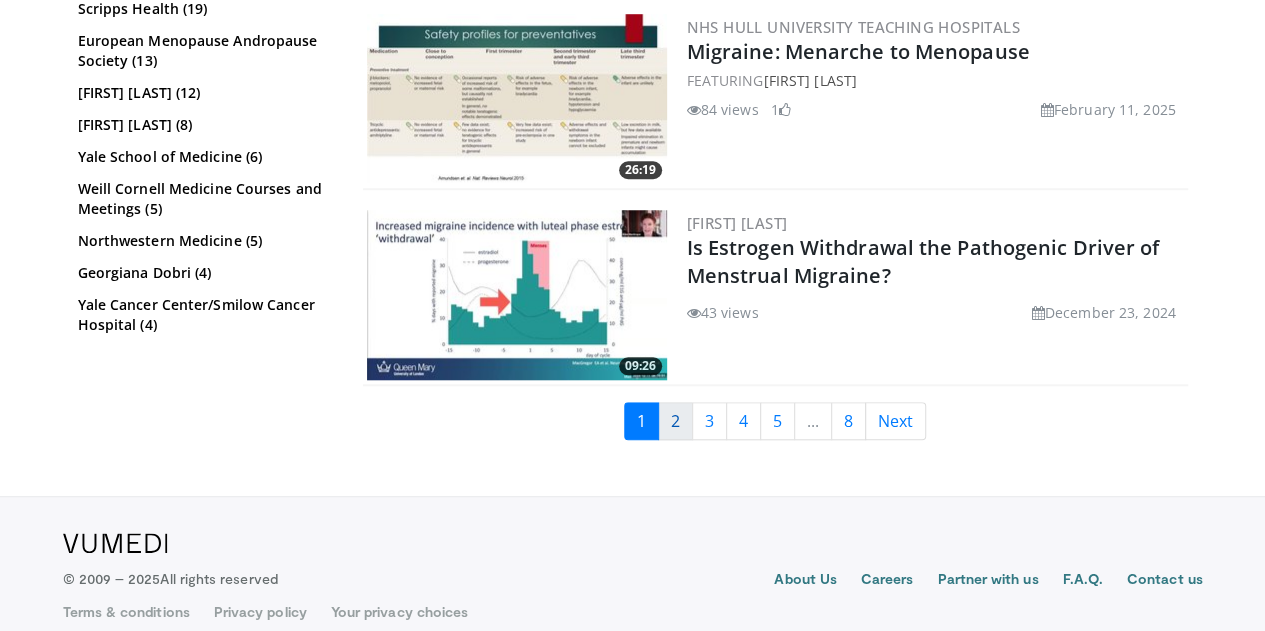 click on "2" at bounding box center (675, 421) 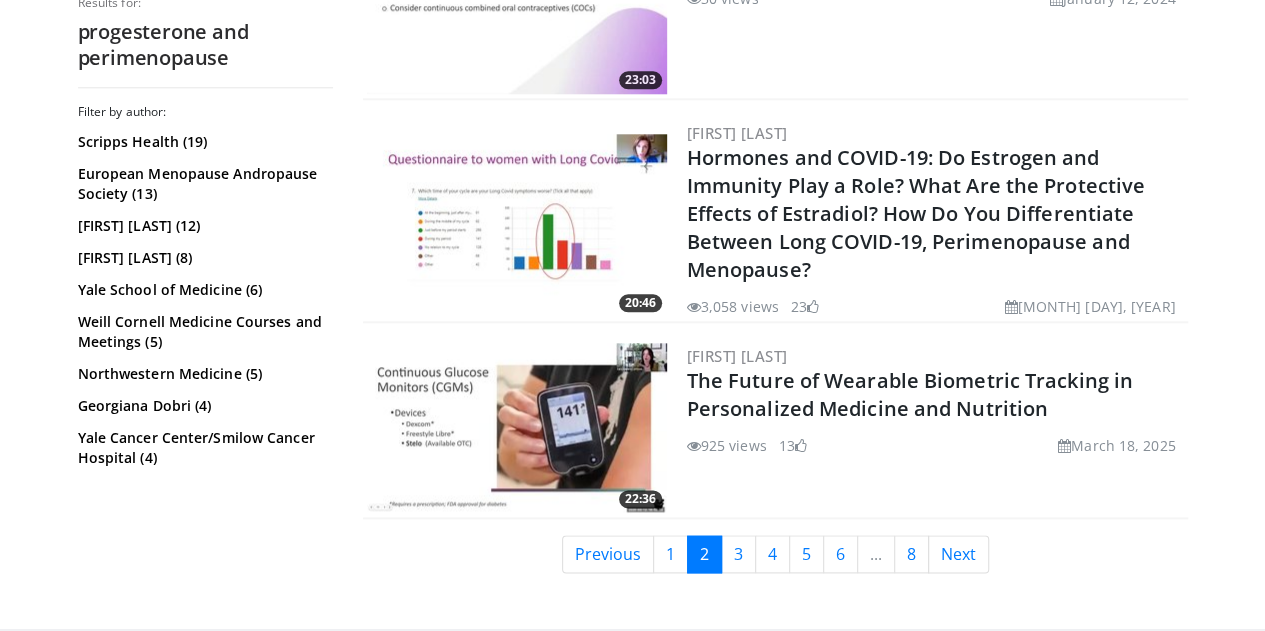 scroll, scrollTop: 4936, scrollLeft: 0, axis: vertical 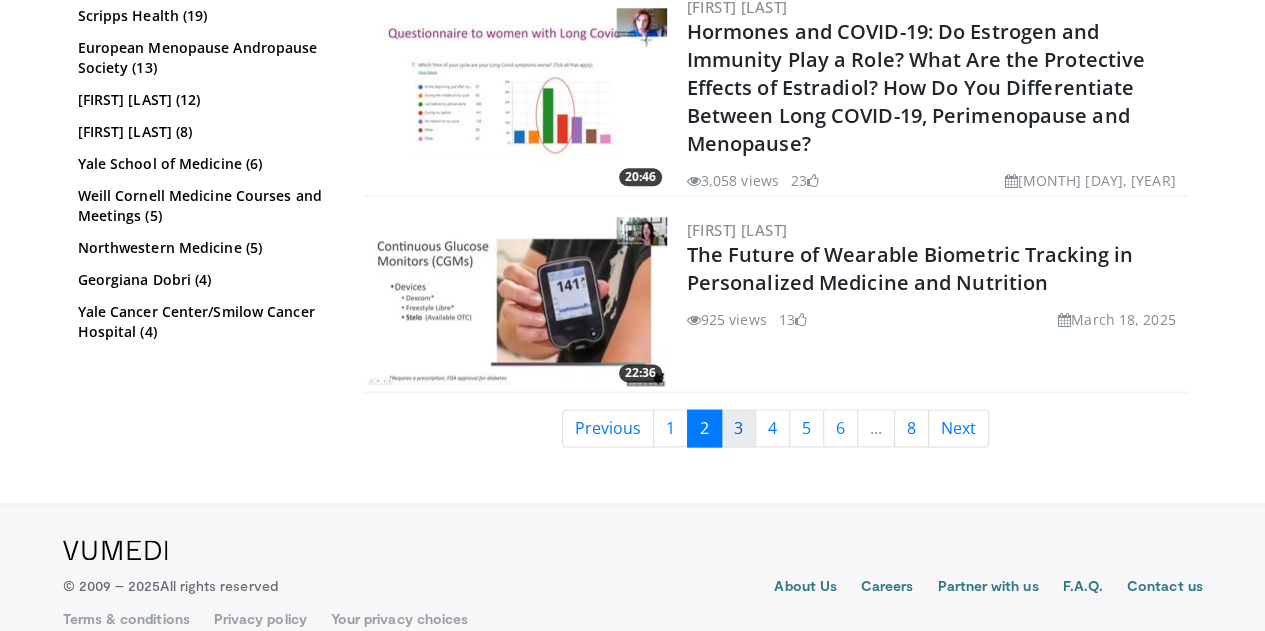 click on "3" at bounding box center [738, 428] 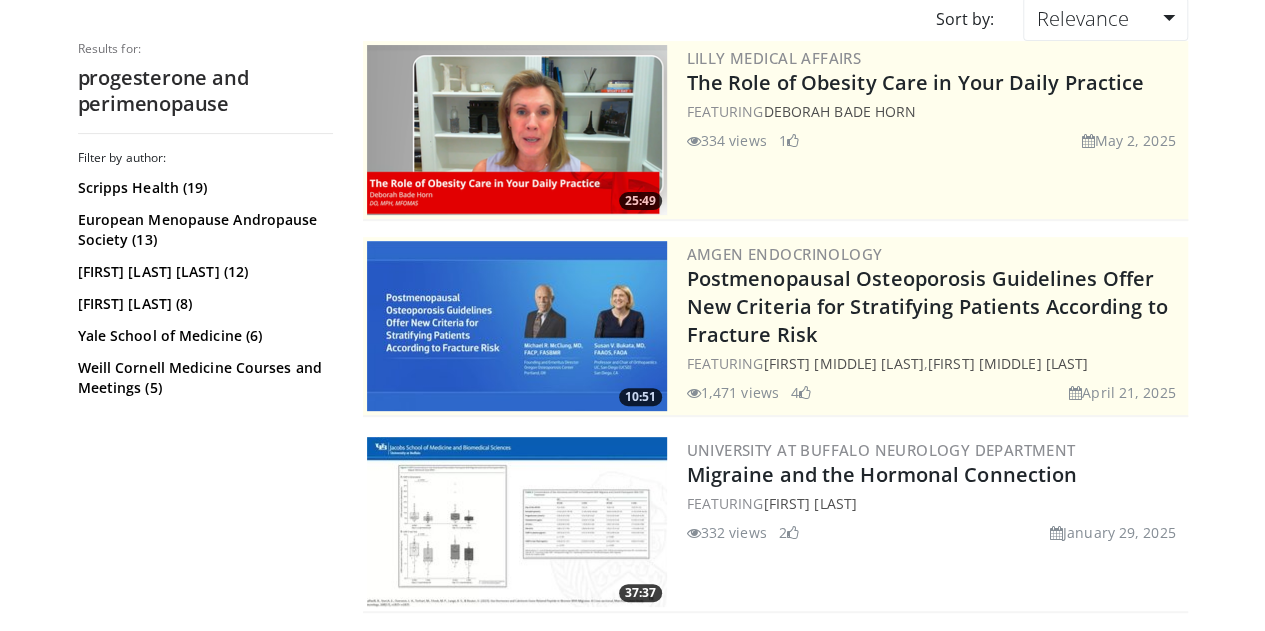 scroll, scrollTop: 0, scrollLeft: 0, axis: both 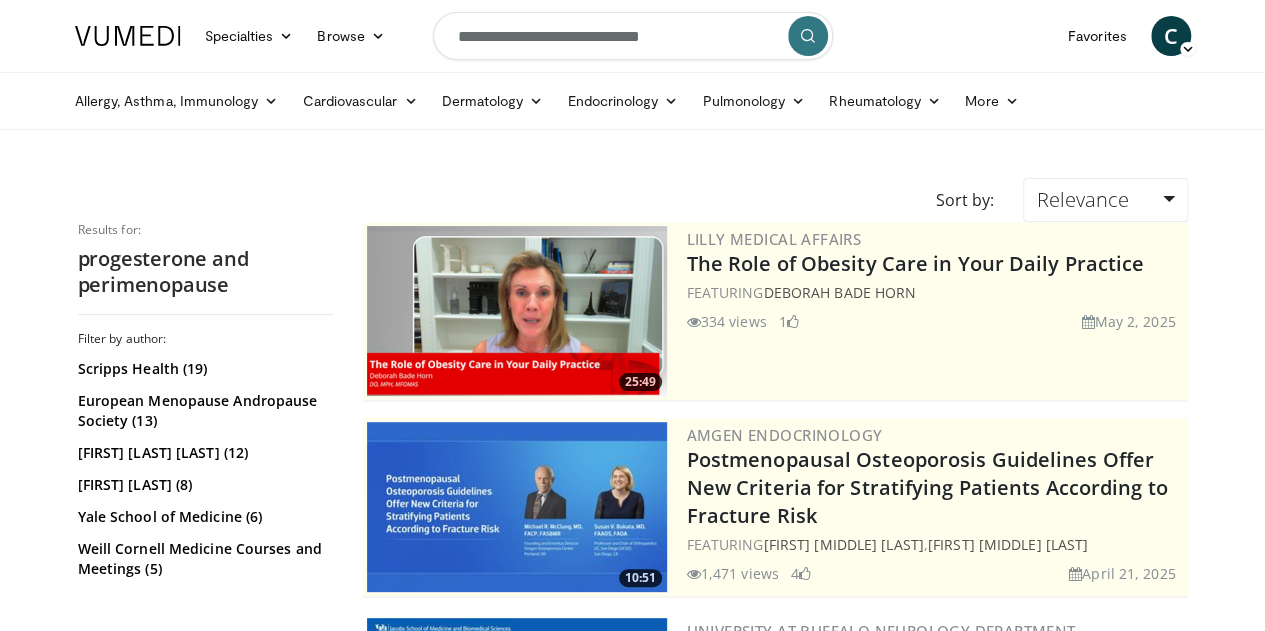 click on "**********" at bounding box center (633, 36) 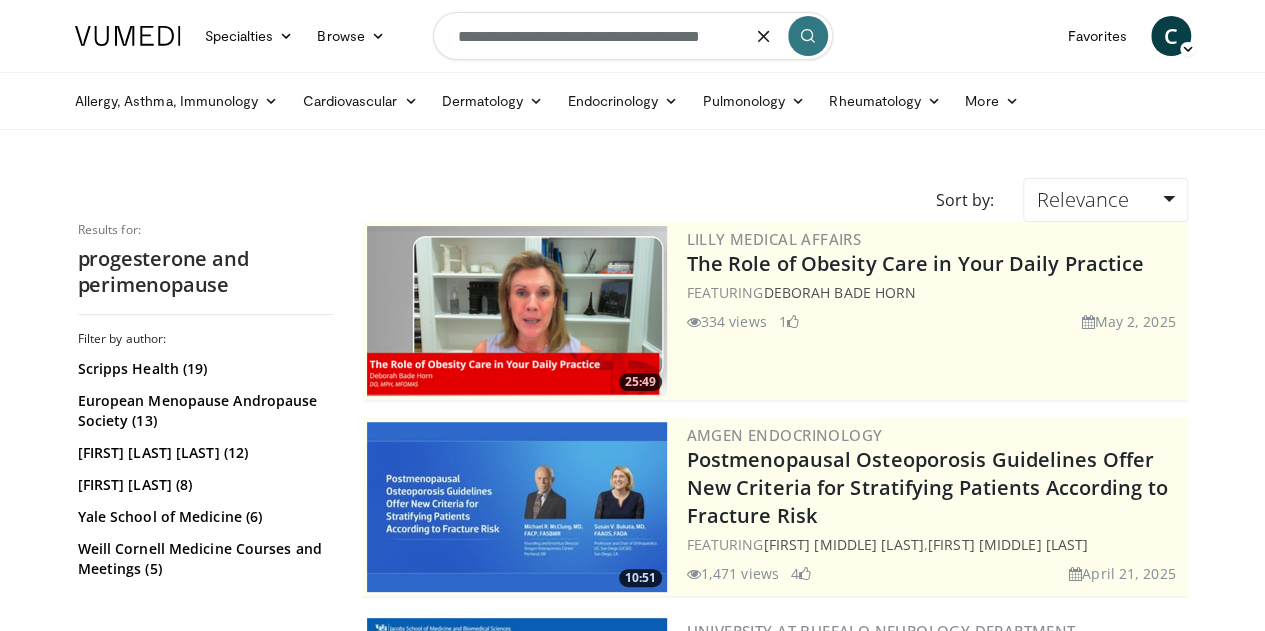 scroll, scrollTop: 0, scrollLeft: 30, axis: horizontal 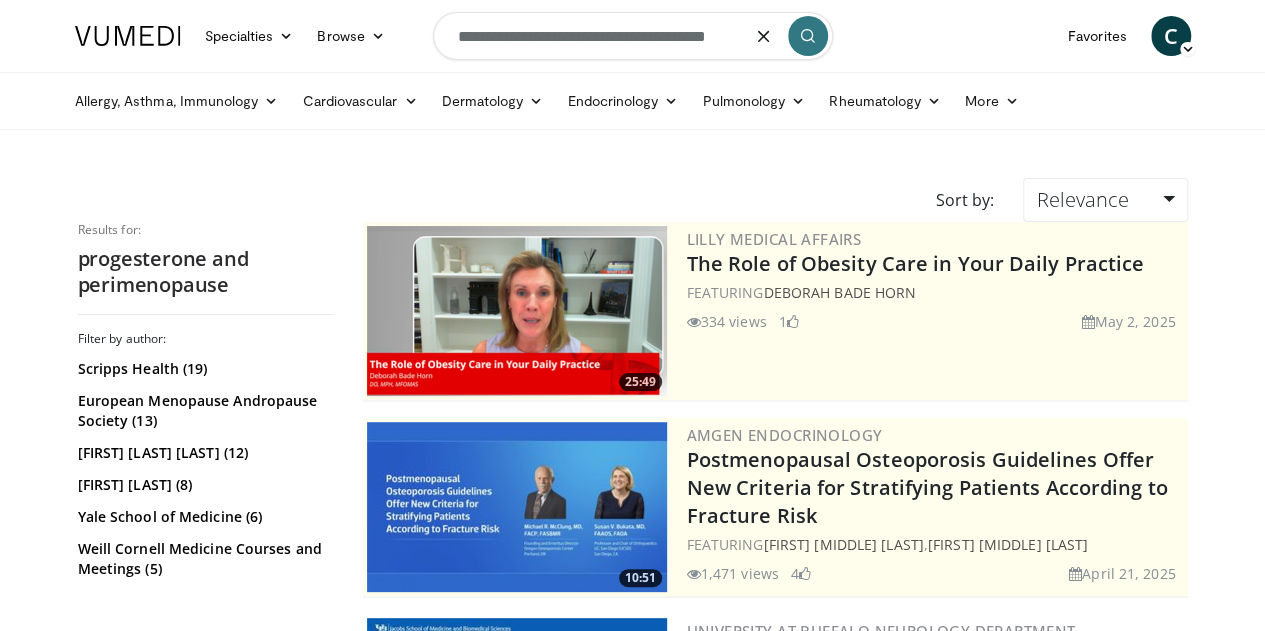 type on "**********" 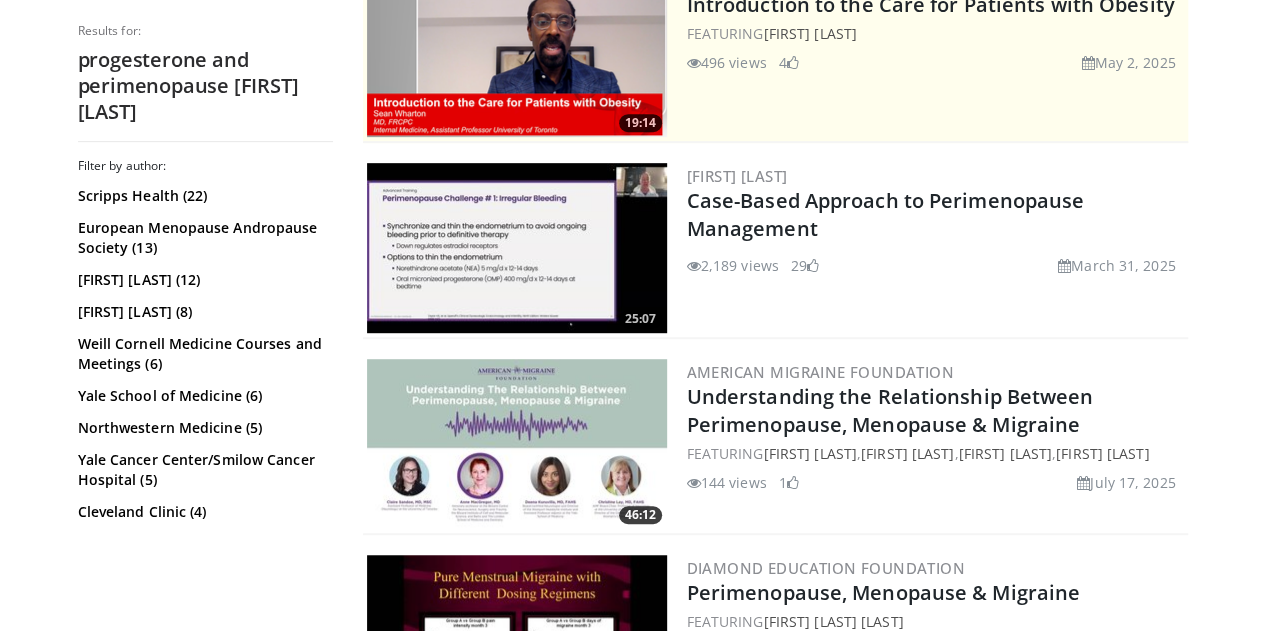 scroll, scrollTop: 458, scrollLeft: 0, axis: vertical 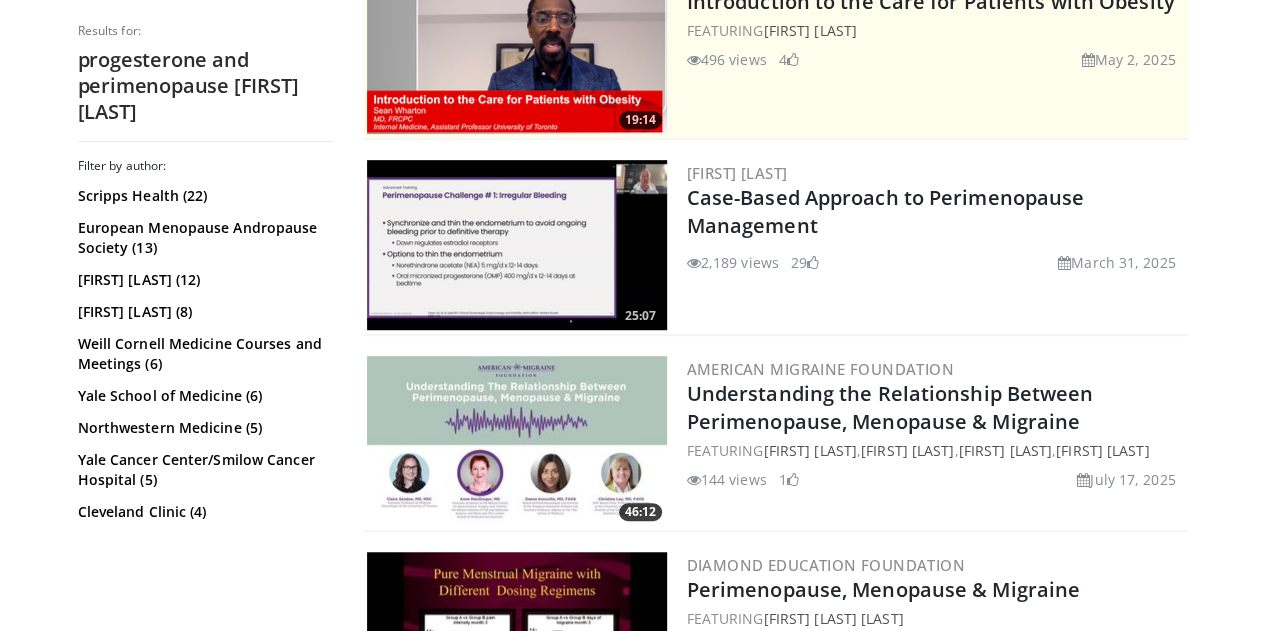 click at bounding box center [517, 245] 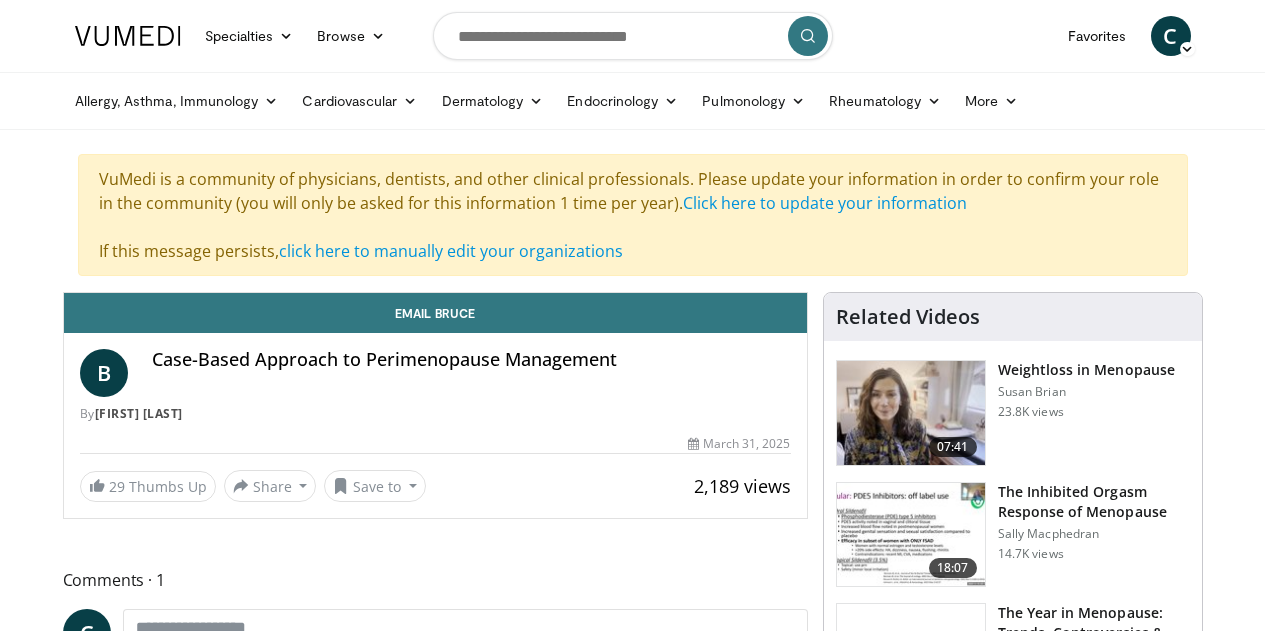 scroll, scrollTop: 0, scrollLeft: 0, axis: both 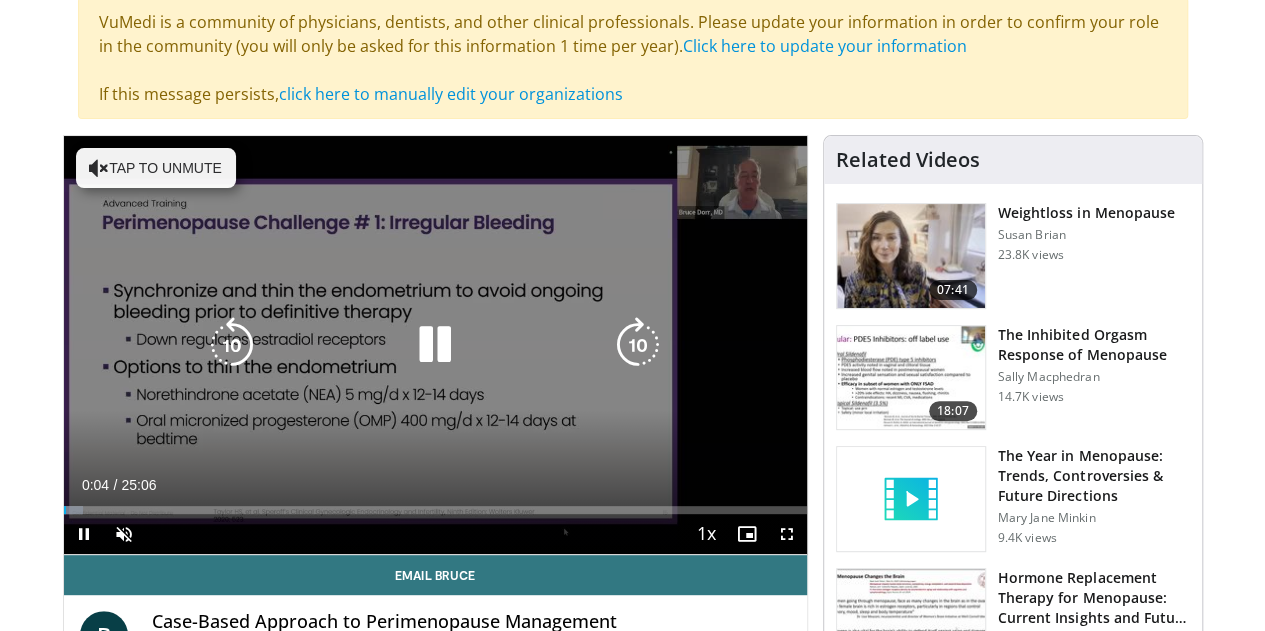 click at bounding box center [435, 345] 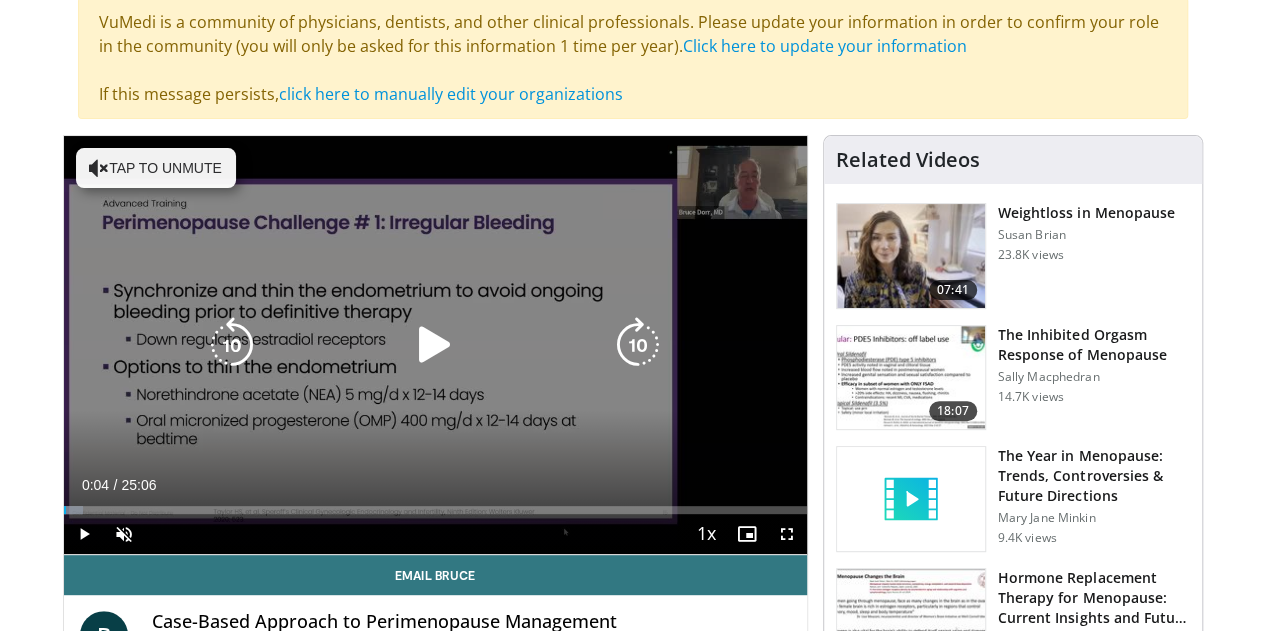 click at bounding box center [435, 345] 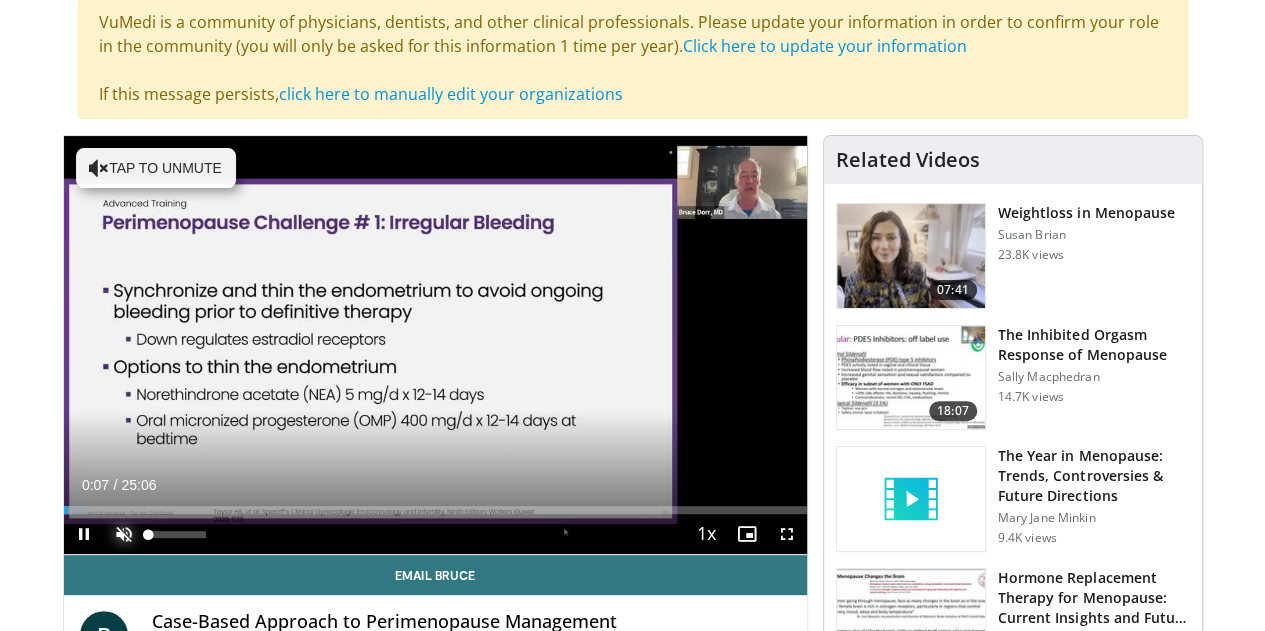 click at bounding box center (124, 534) 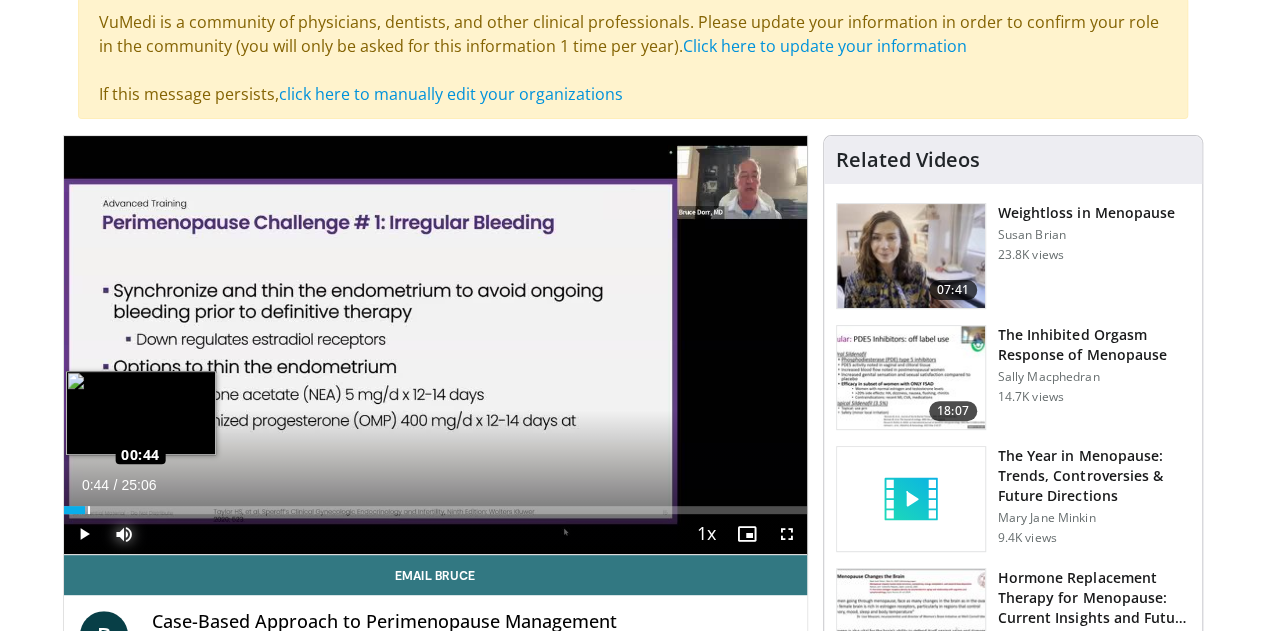 drag, startPoint x: 18, startPoint y: 541, endPoint x: 37, endPoint y: 545, distance: 19.416489 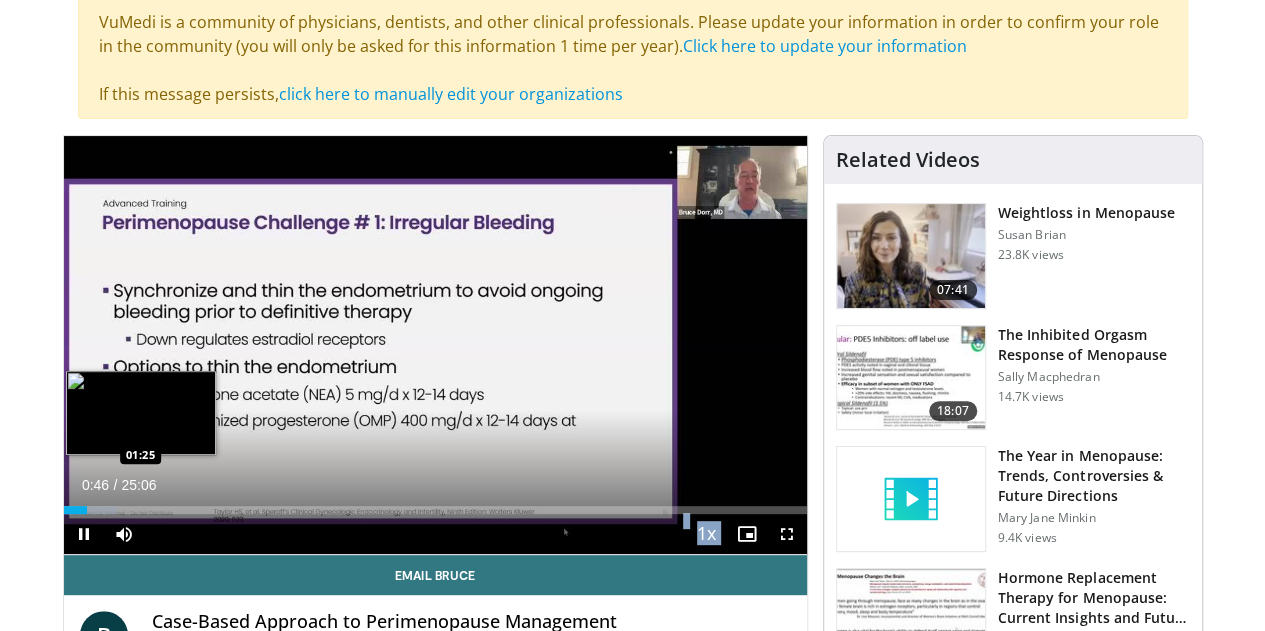 drag, startPoint x: 37, startPoint y: 545, endPoint x: 58, endPoint y: 545, distance: 21 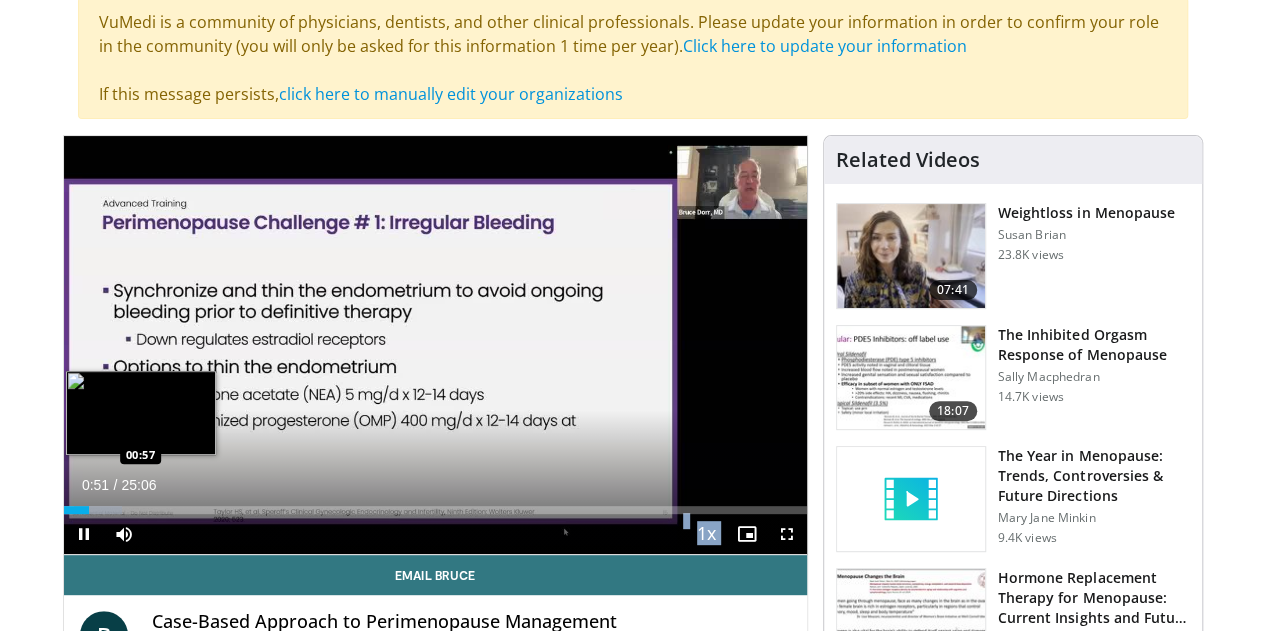 click on "Loaded :  7.89% 00:51 00:57" at bounding box center [435, 510] 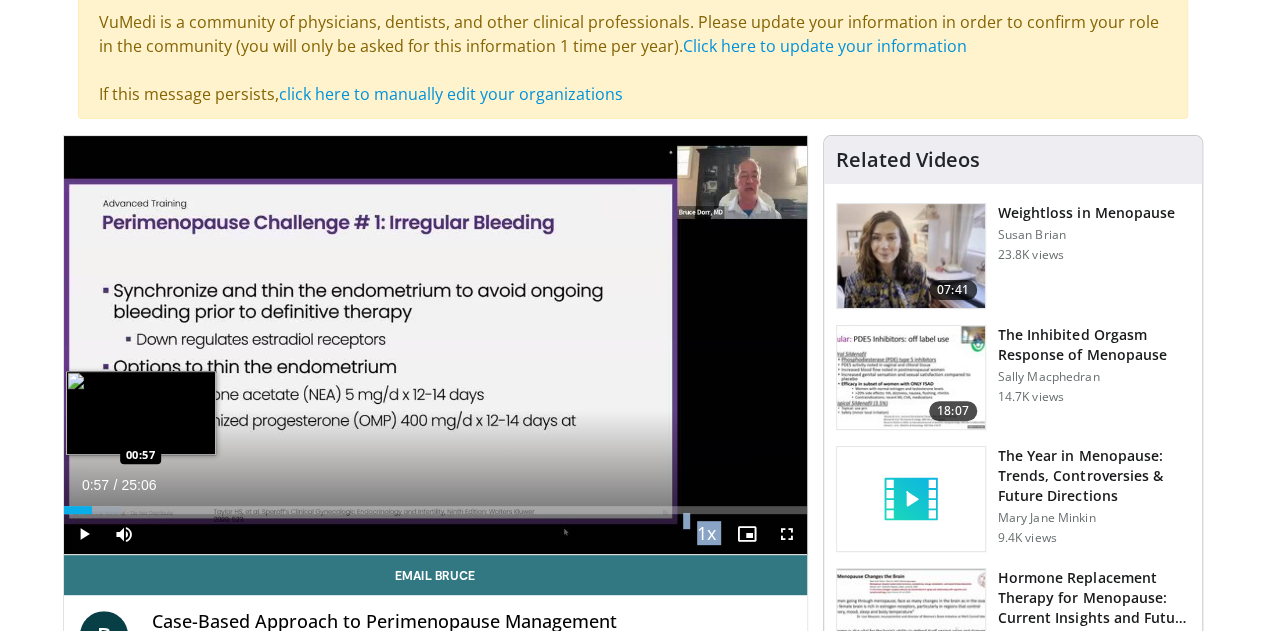click on "Loaded :  7.89% 00:57 00:57" at bounding box center (435, 510) 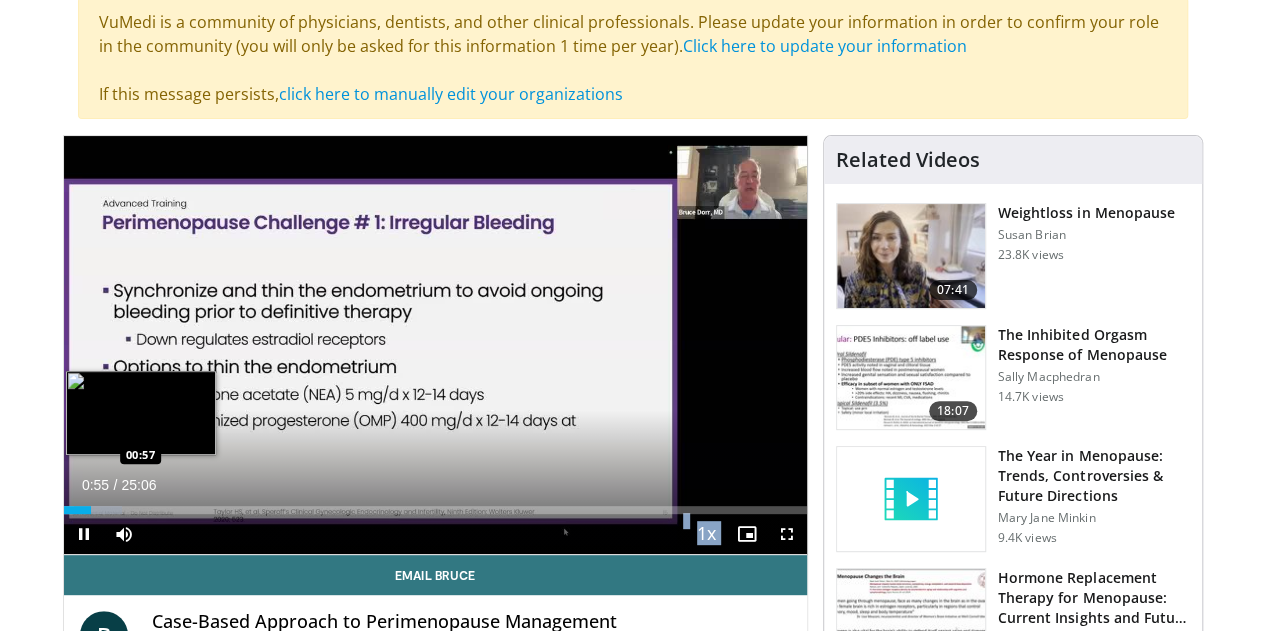 click on "Loaded :  7.89% 00:55 00:57" at bounding box center (435, 510) 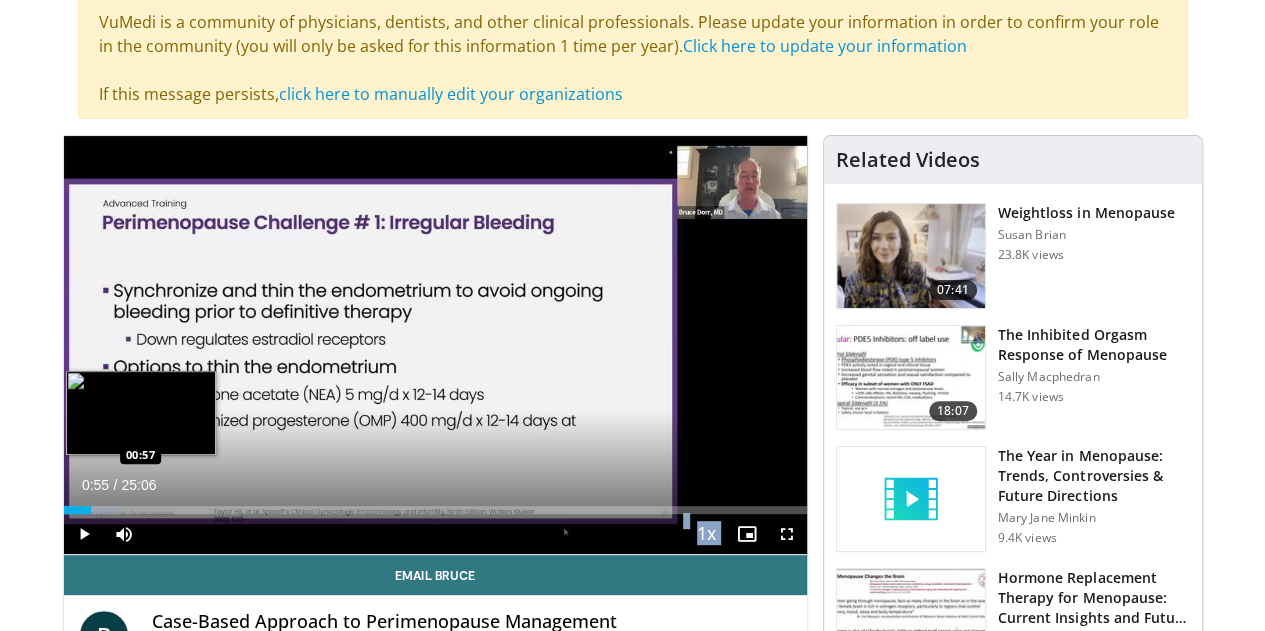 click on "Loaded :  7.89% 00:55 00:57" at bounding box center (435, 510) 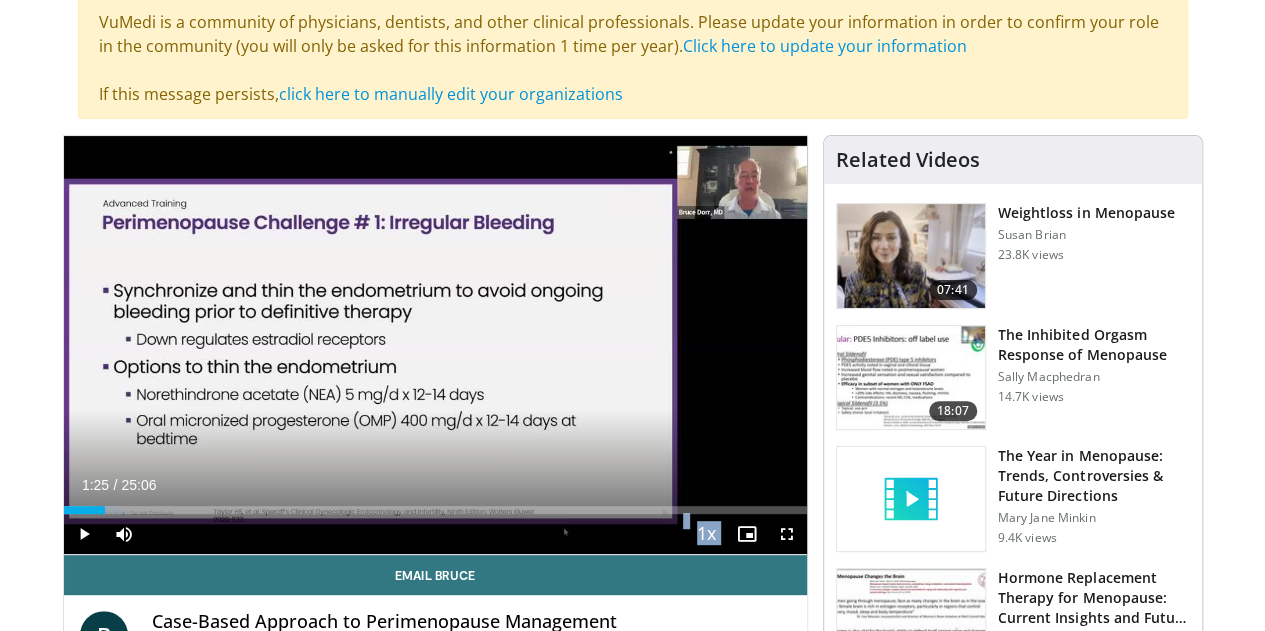 drag, startPoint x: 43, startPoint y: 543, endPoint x: 58, endPoint y: 542, distance: 15.033297 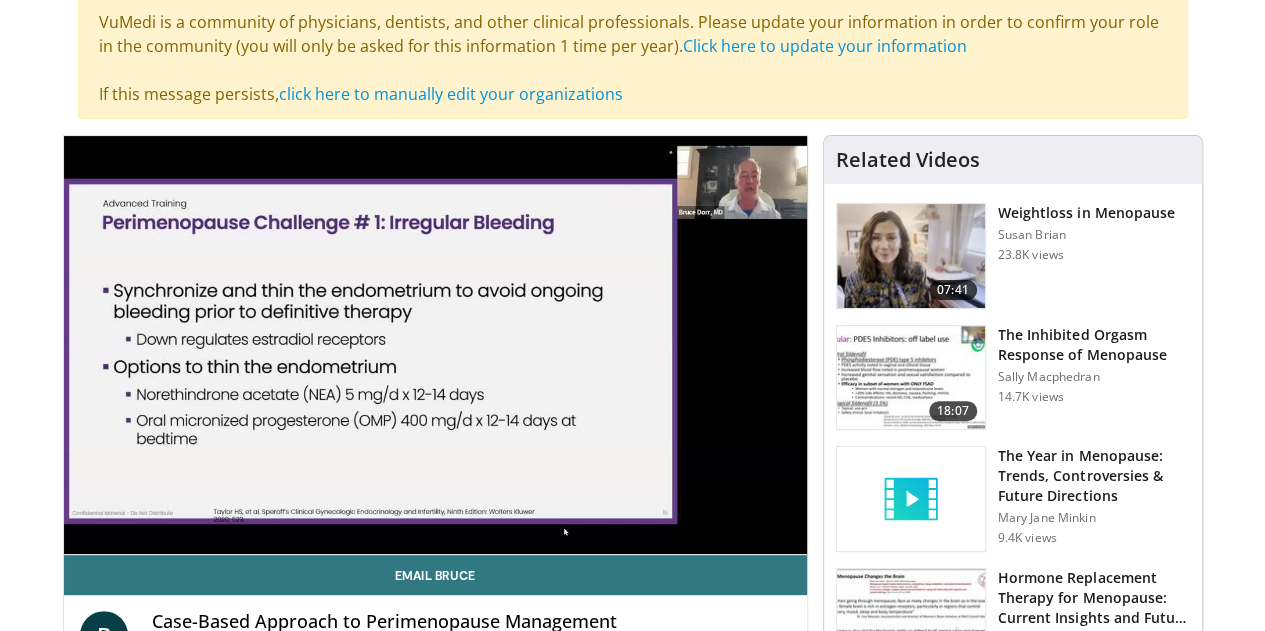click at bounding box center [435, 345] 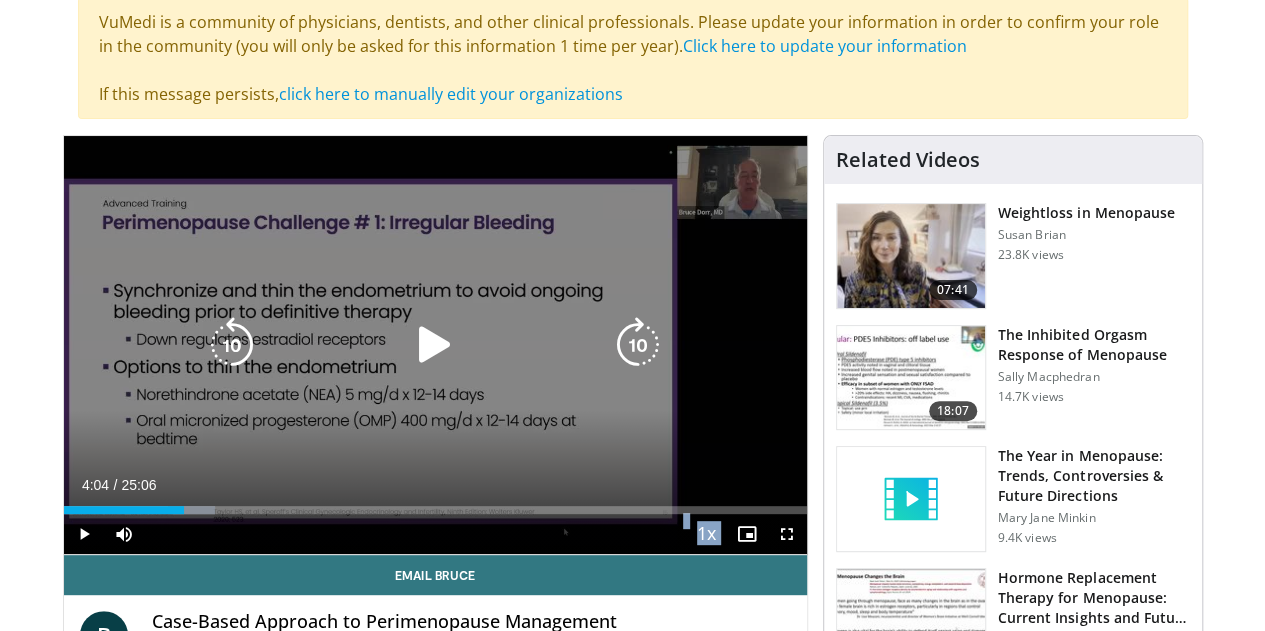 click on "10 seconds
Tap to unmute" at bounding box center [435, 345] 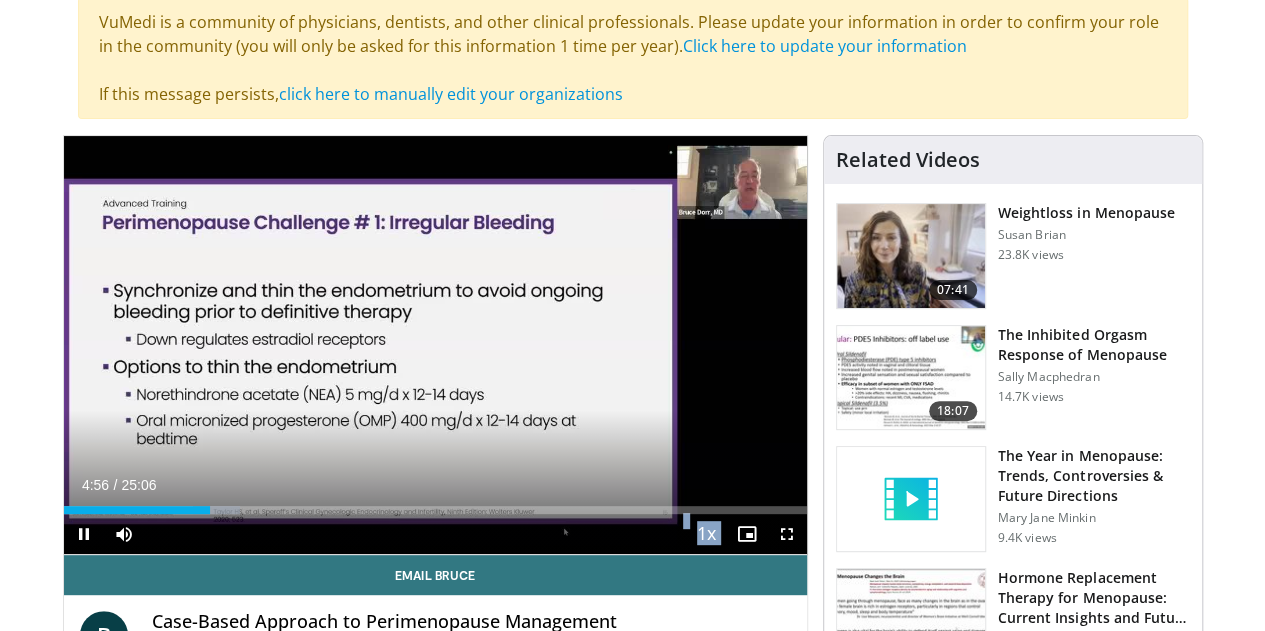 click at bounding box center [435, 345] 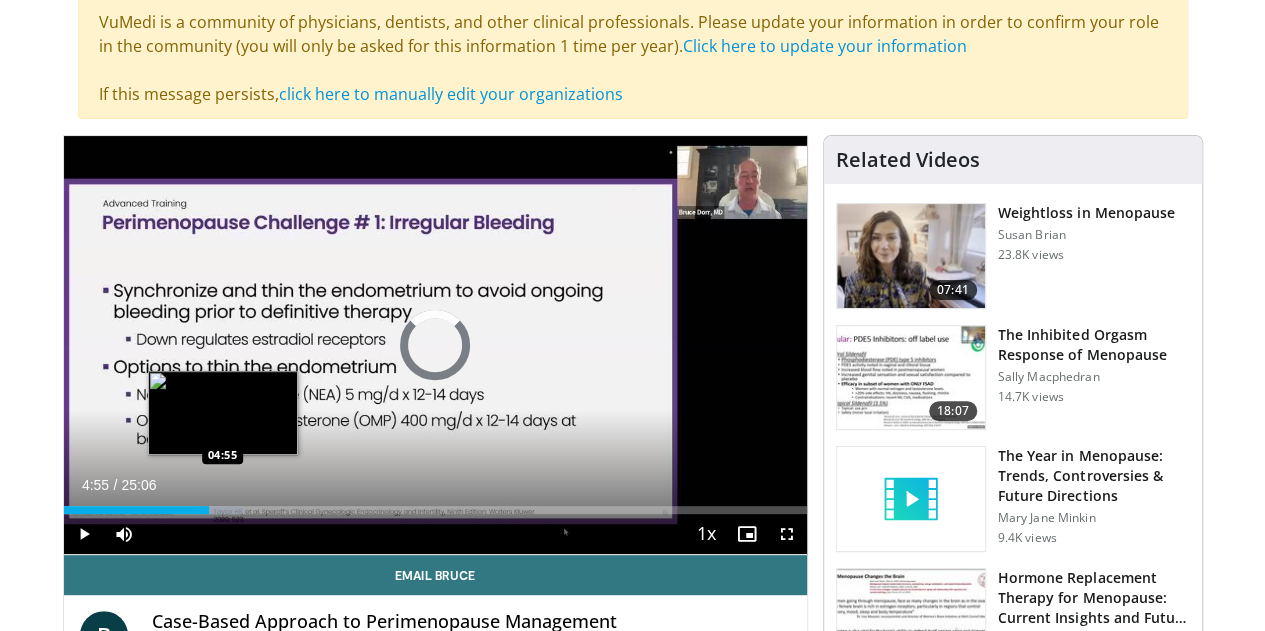 click on "Loaded :  24.35% 04:55 04:55" at bounding box center [435, 504] 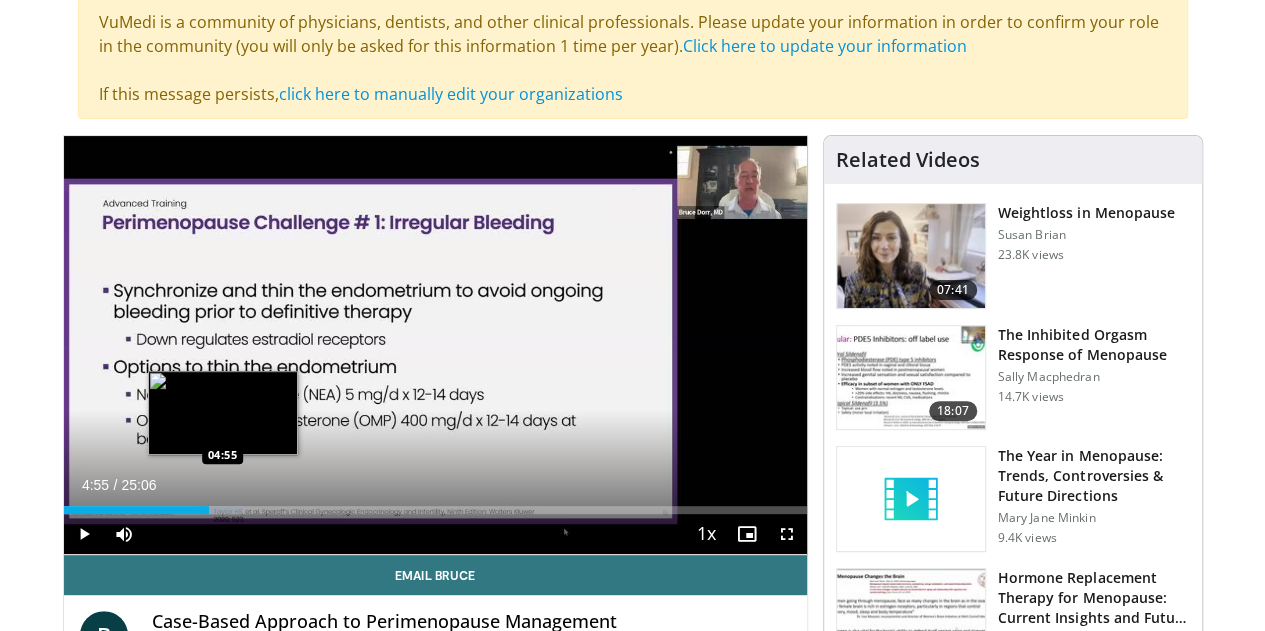 click on "Loaded :  24.35% 04:55 04:55" at bounding box center [435, 504] 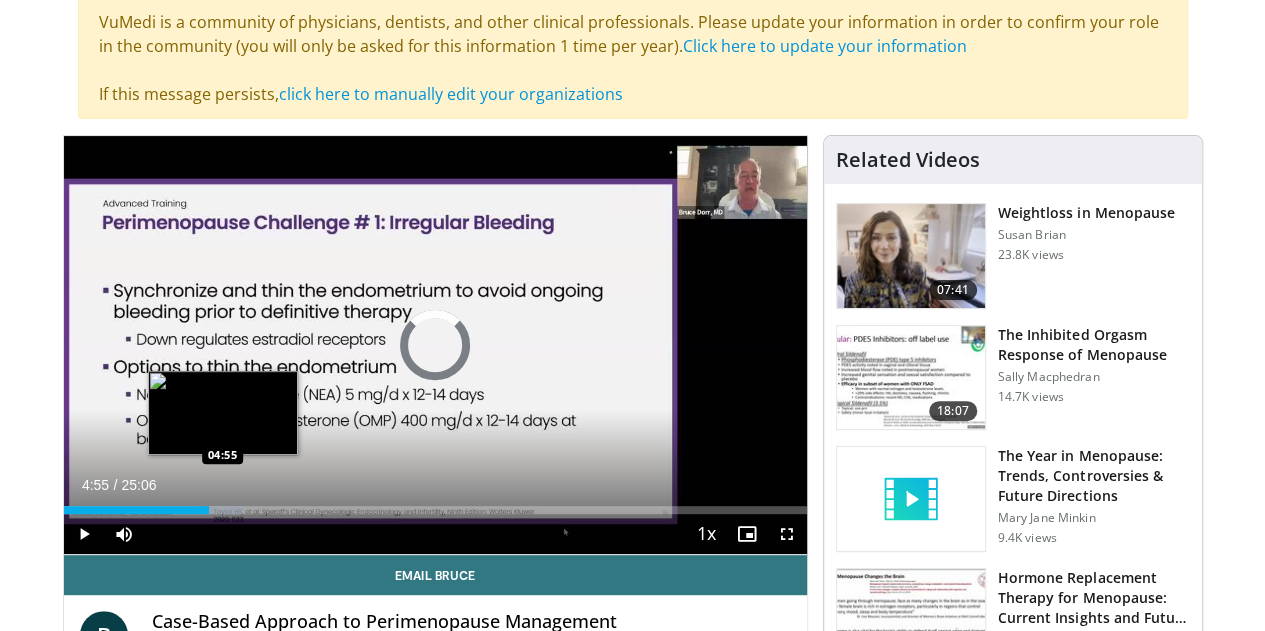 click on "Loaded :  24.35% 04:55 04:55" at bounding box center (435, 504) 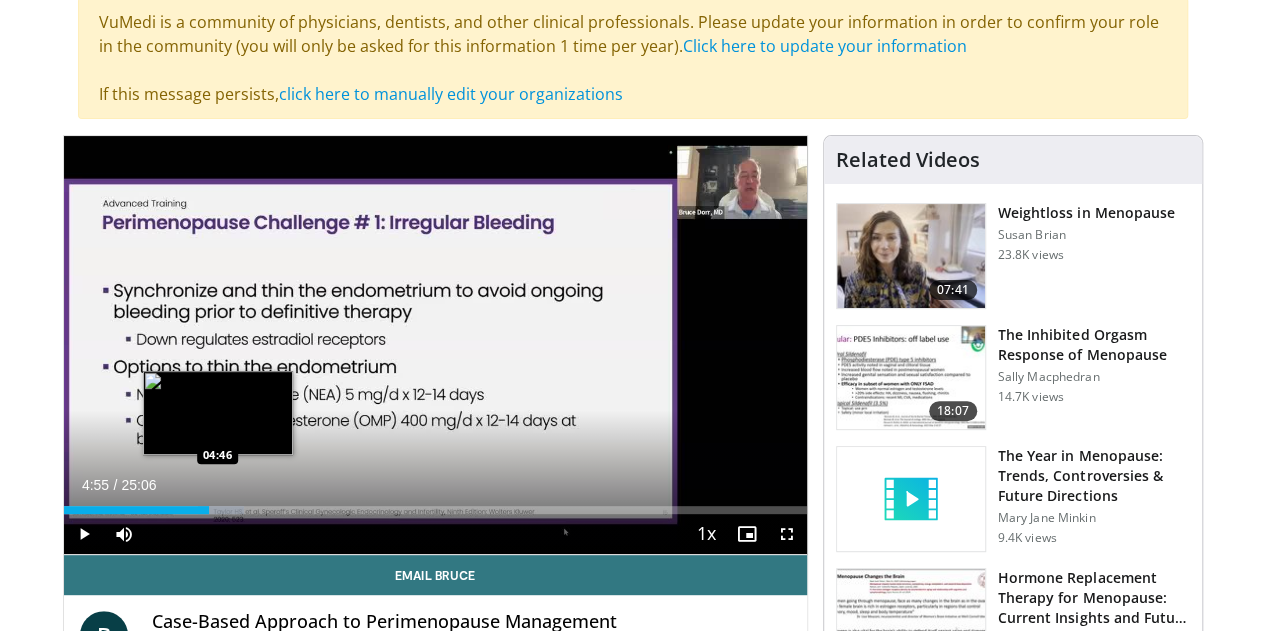 click on "Loaded :  24.35% 04:55 04:46" at bounding box center [435, 504] 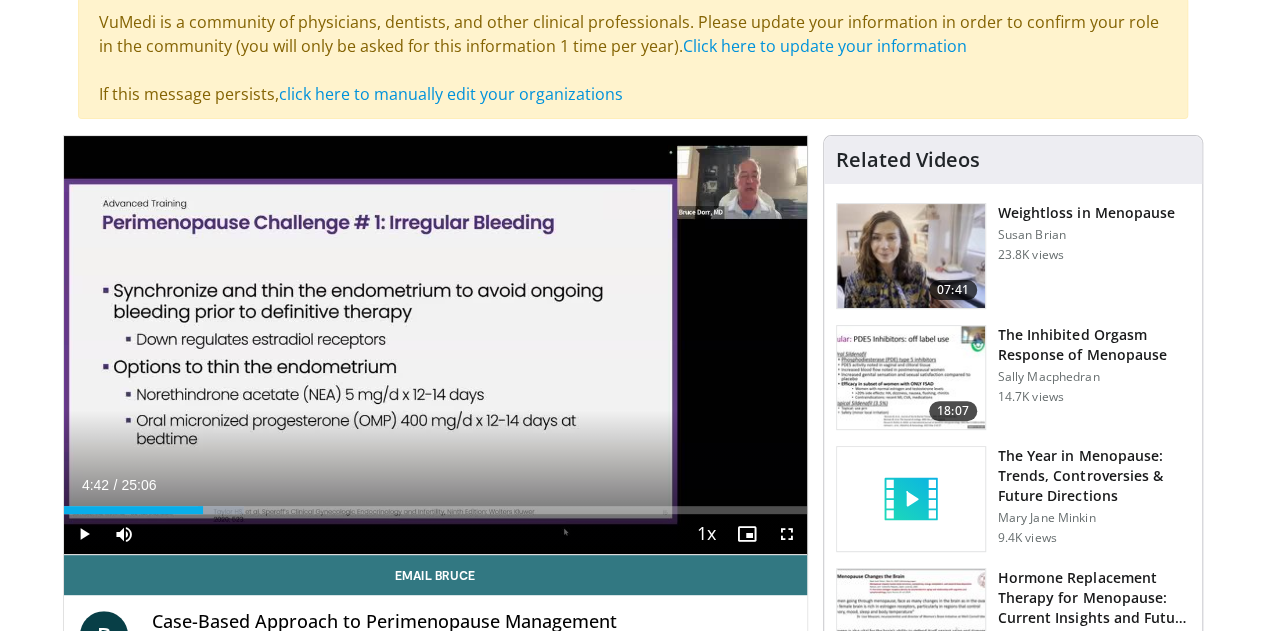 click on "Loaded :  24.35% 04:42 04:46" at bounding box center [435, 504] 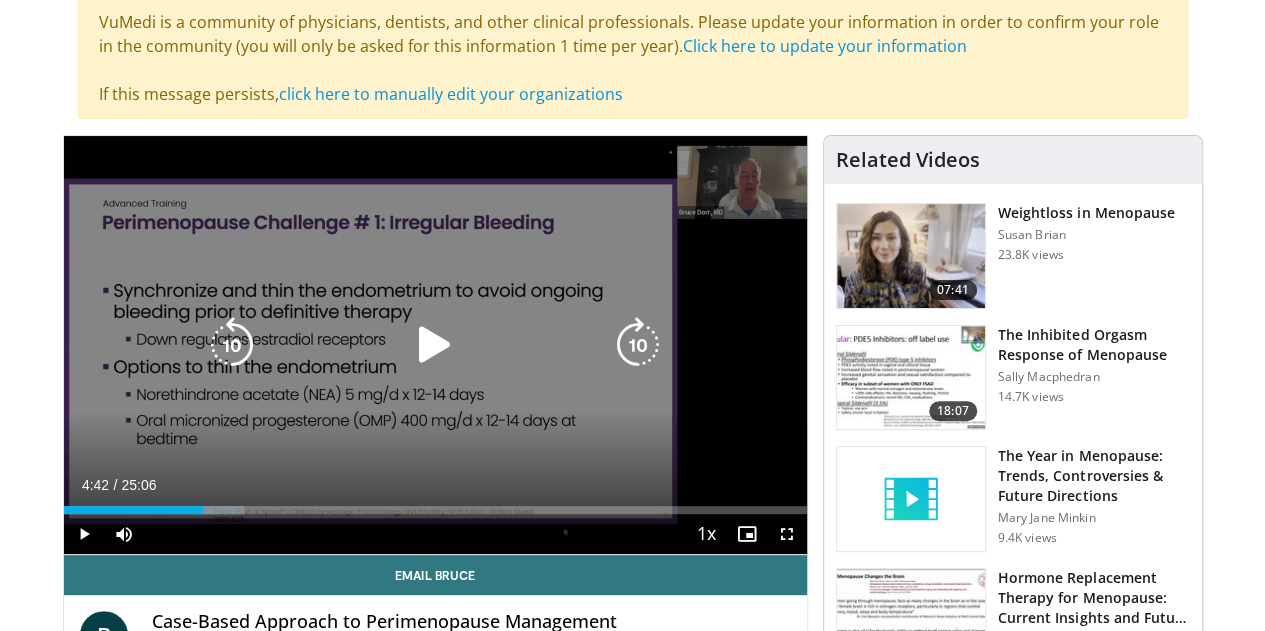click at bounding box center (435, 345) 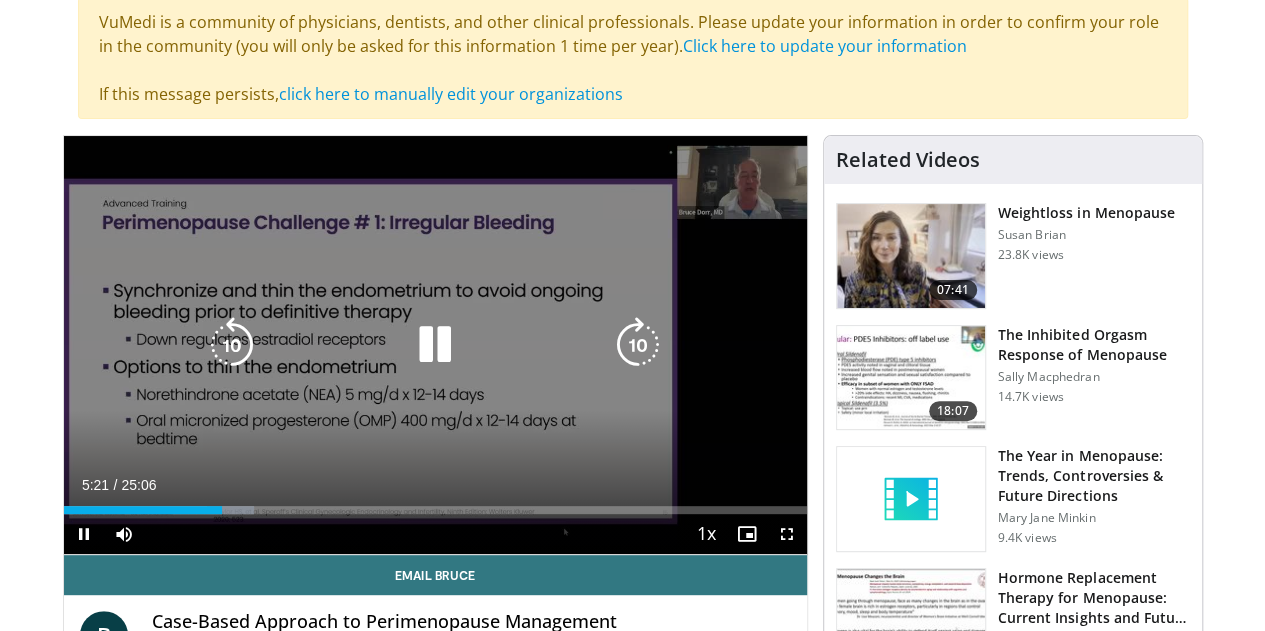 click at bounding box center [435, 345] 